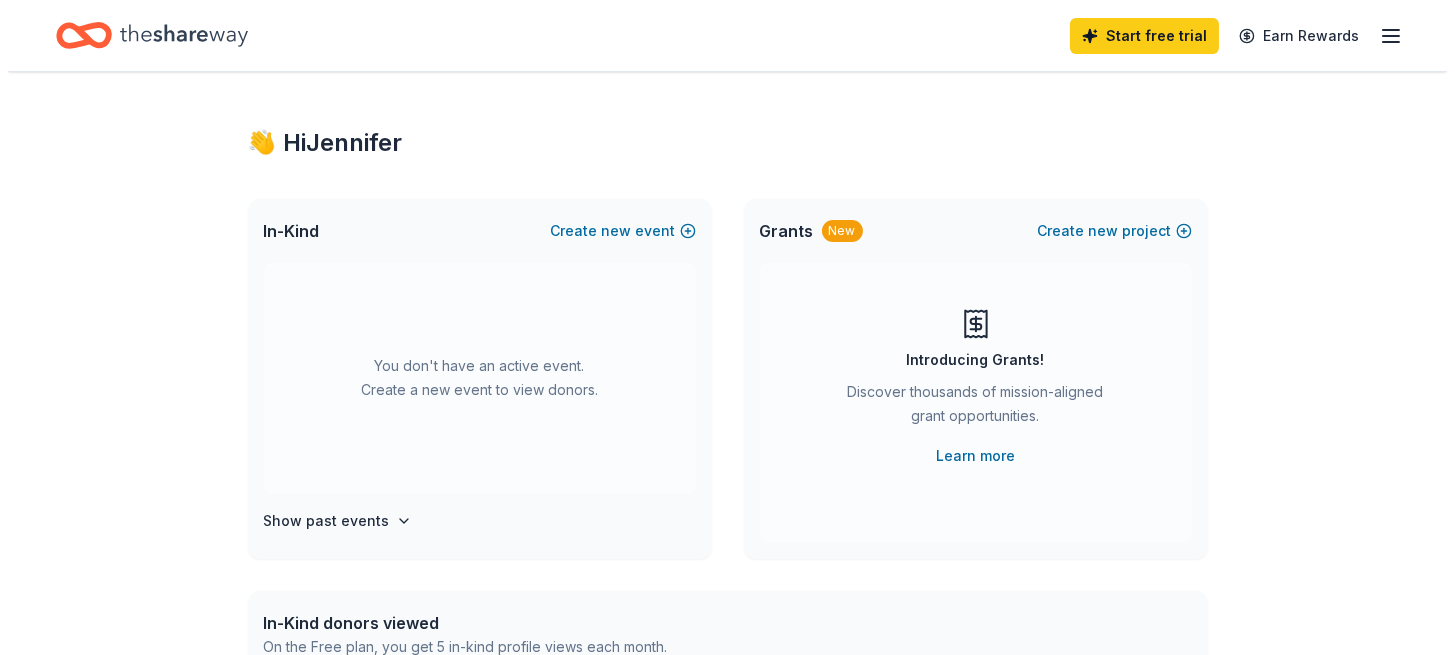 scroll, scrollTop: 0, scrollLeft: 0, axis: both 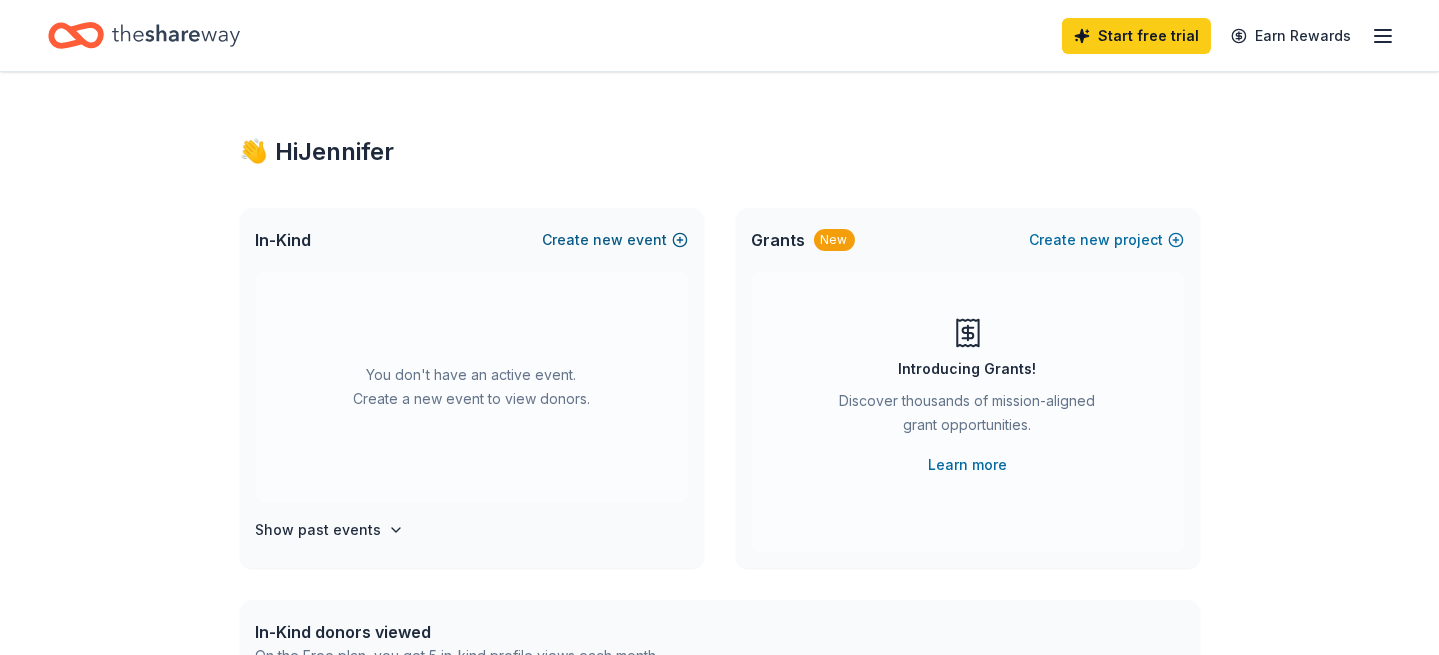 click on "Create  new  event" at bounding box center (615, 240) 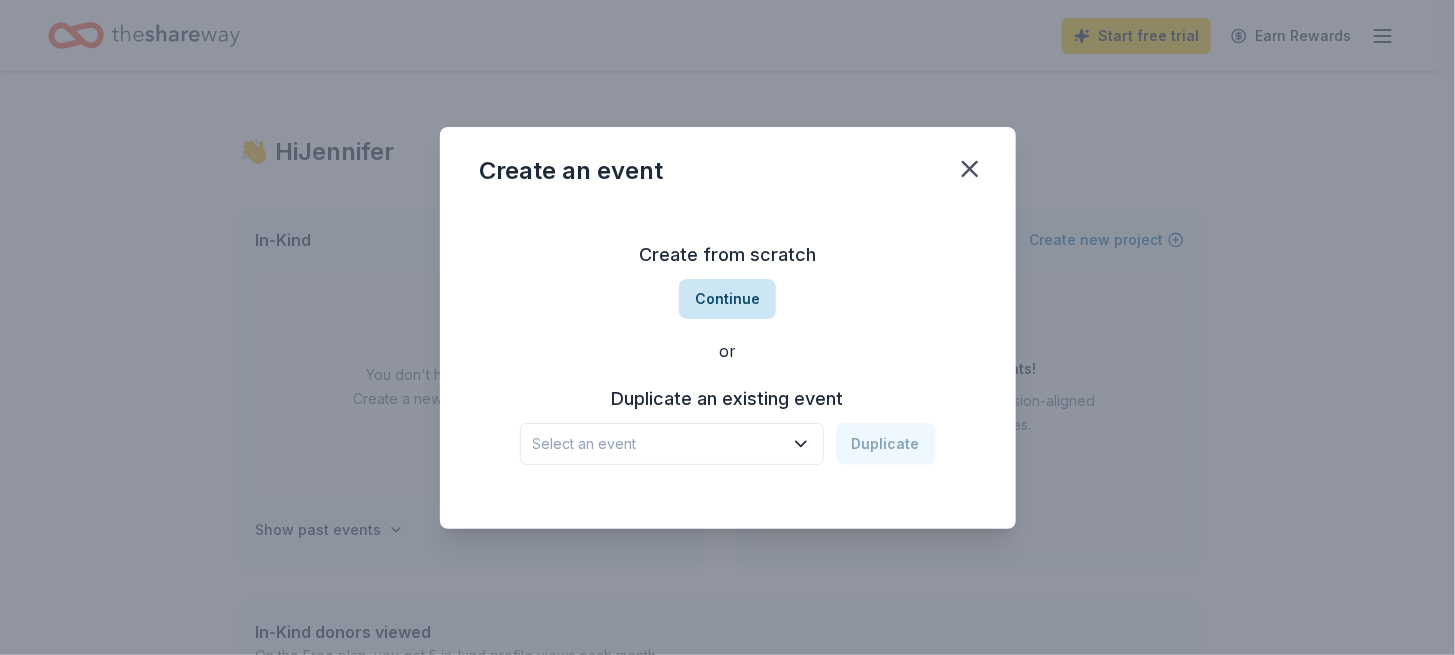 click on "Continue" at bounding box center (727, 299) 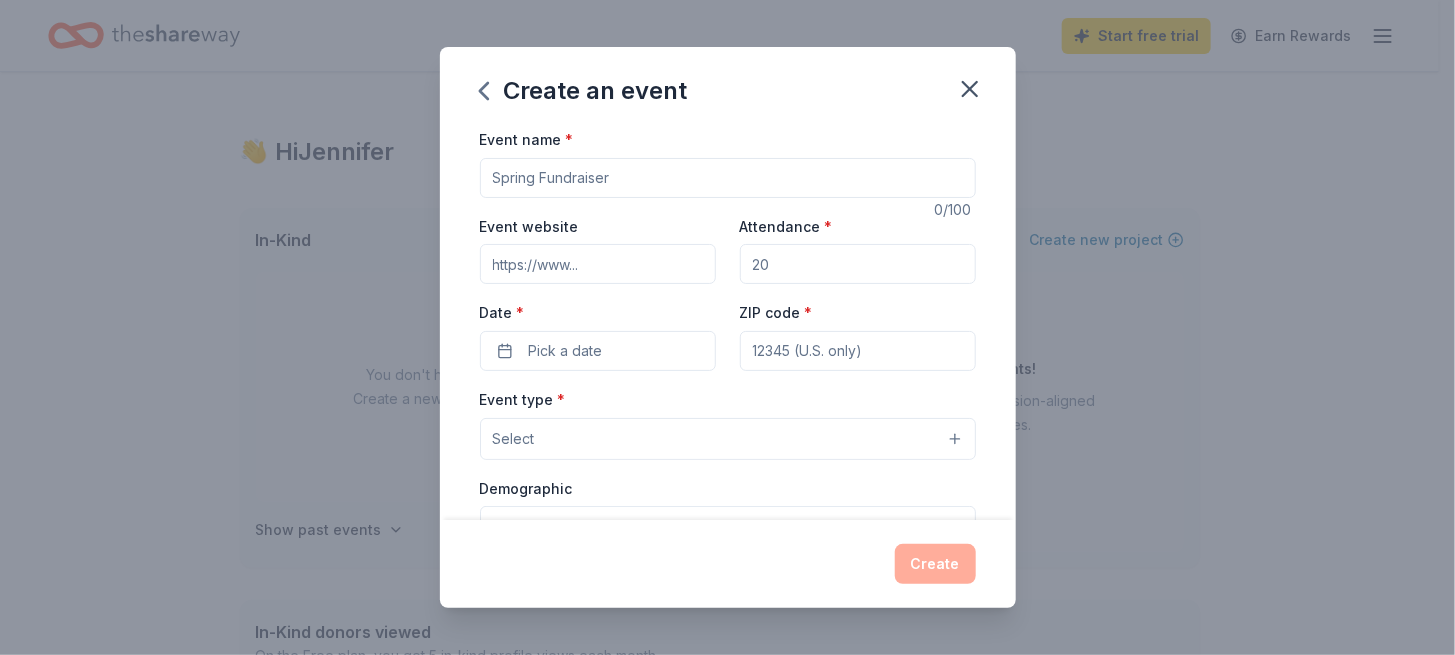 click on "Event name *" at bounding box center [728, 178] 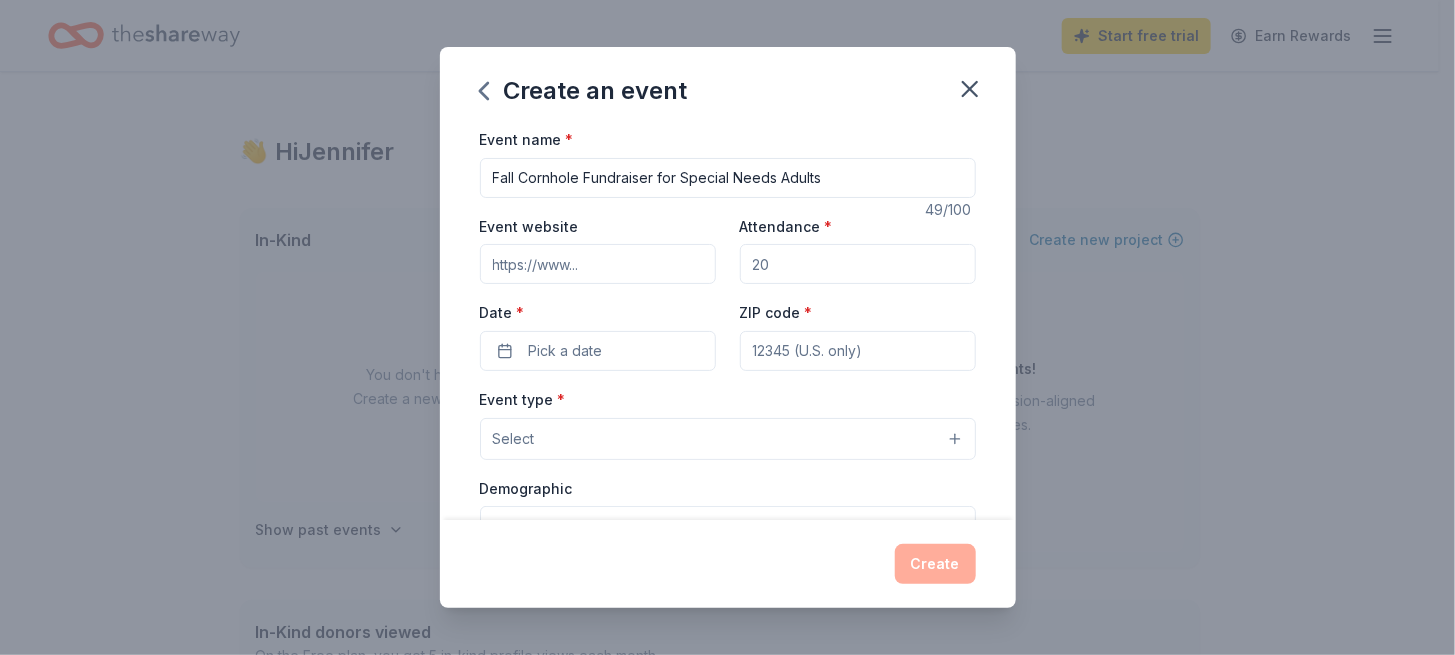 type on "Fall Cornhole Fundraiser for Special Needs Adults" 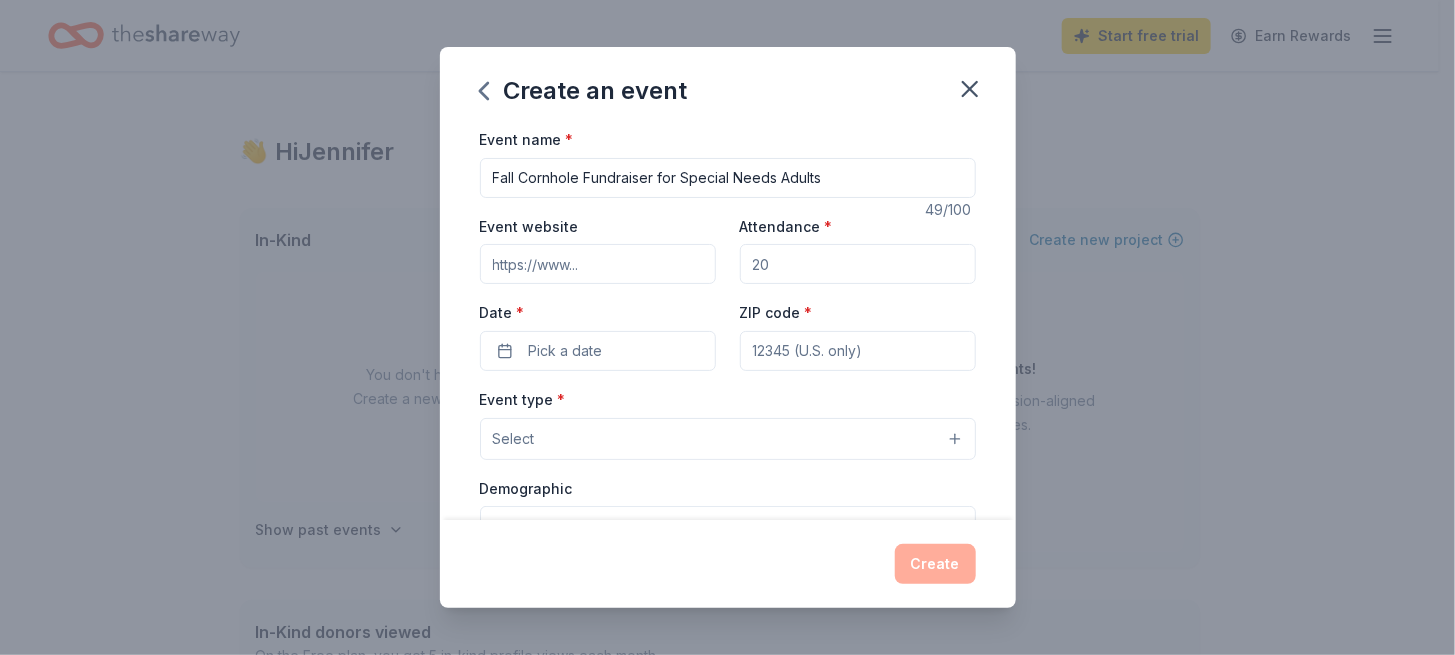 type on "www.truelifeacademyinc.org" 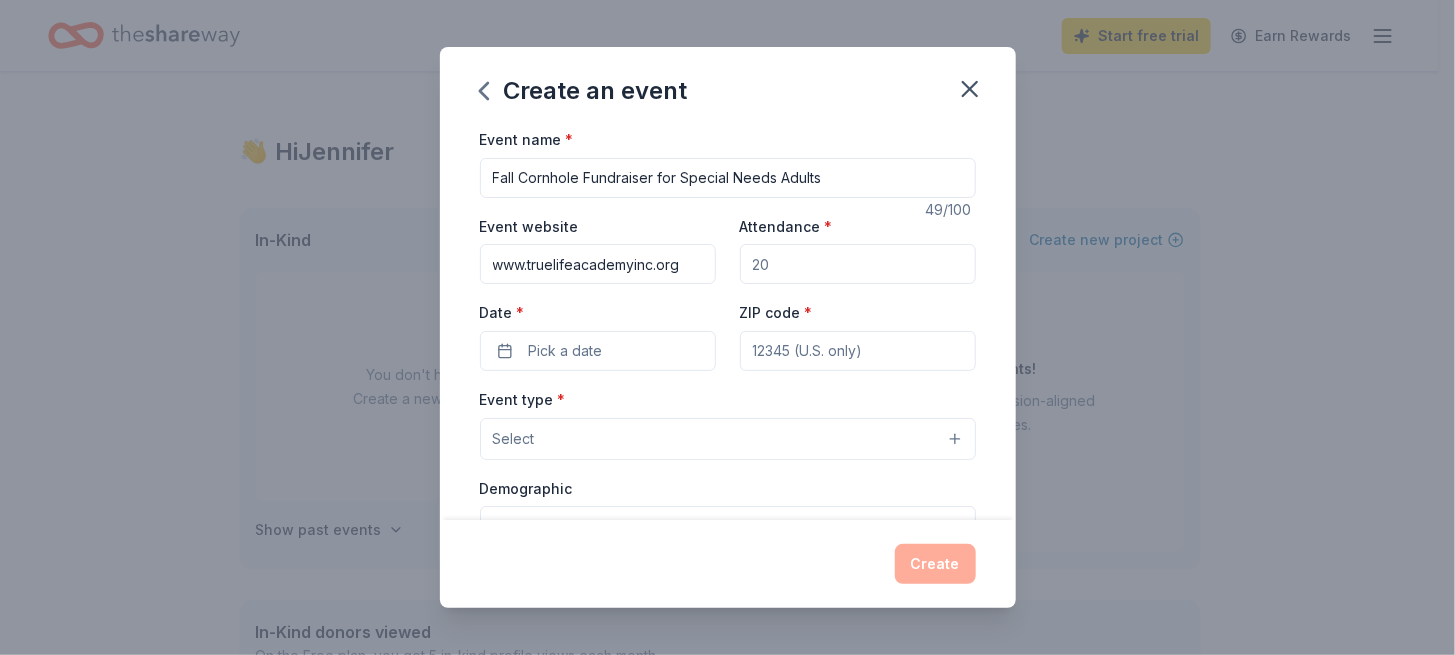 click on "Attendance *" at bounding box center (858, 264) 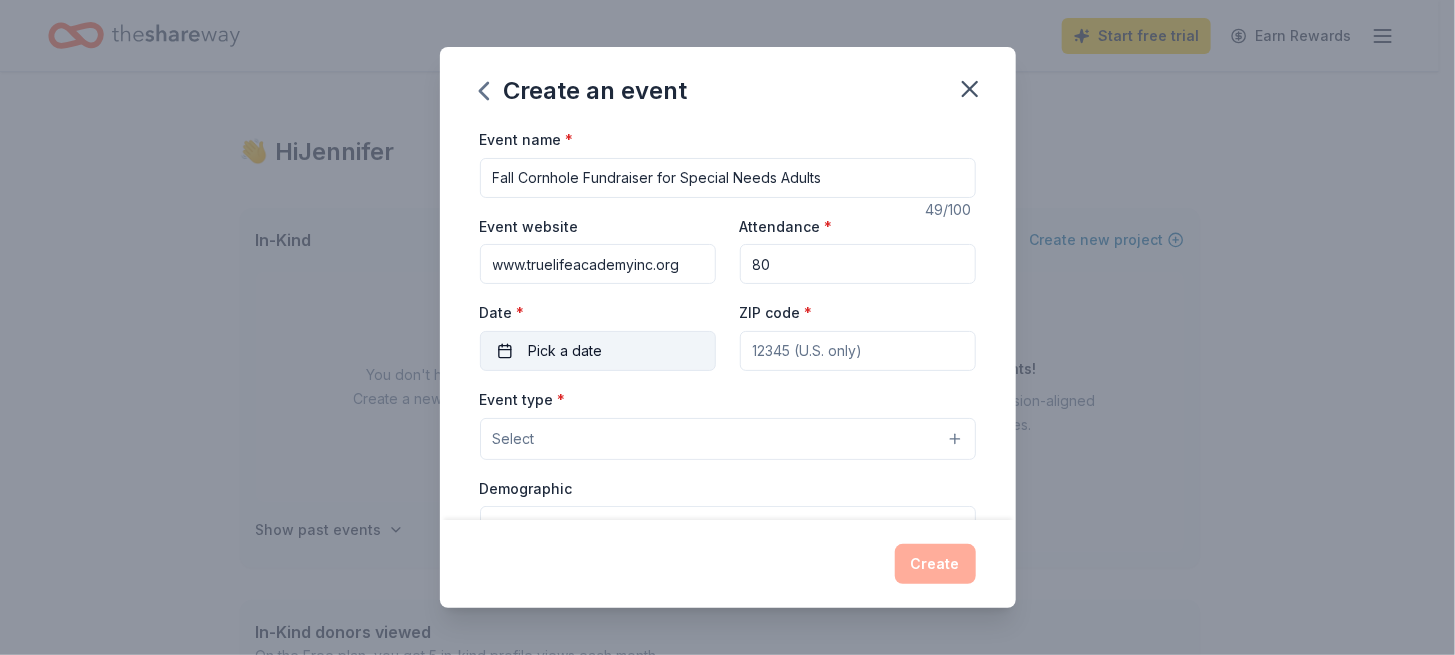 type on "80" 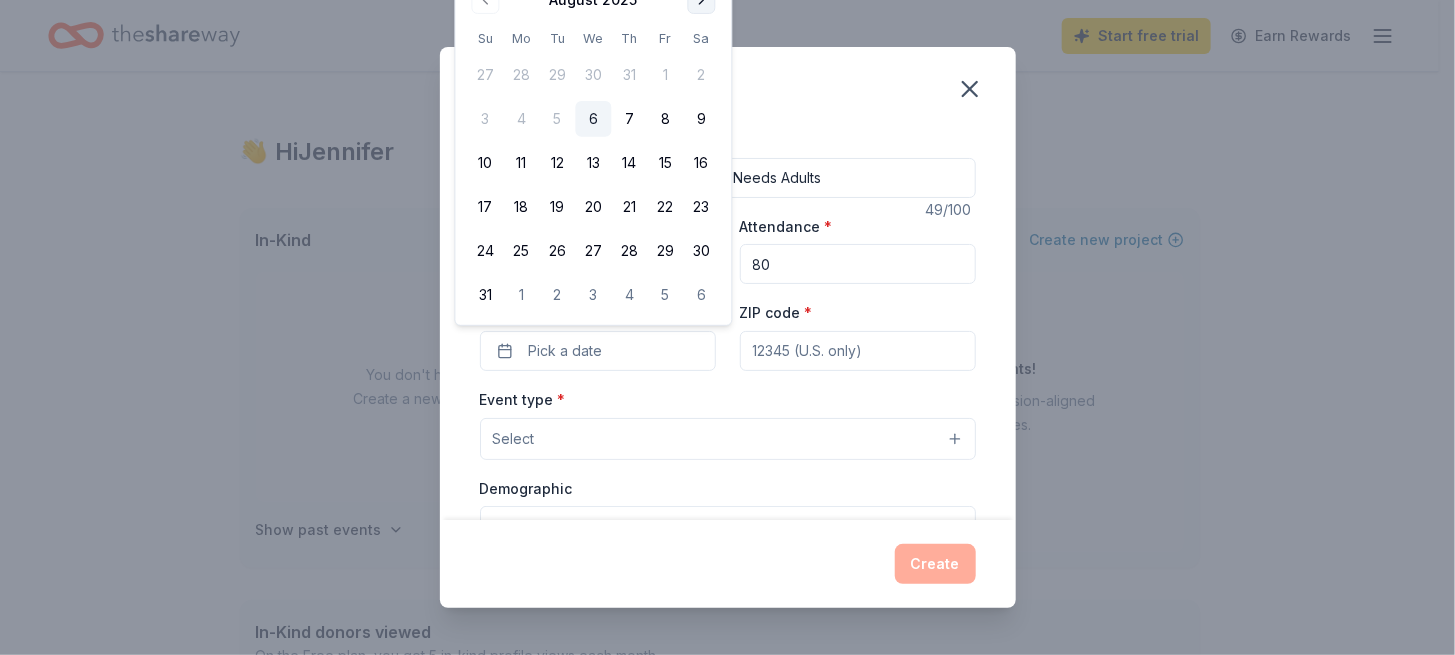 click at bounding box center [702, 0] 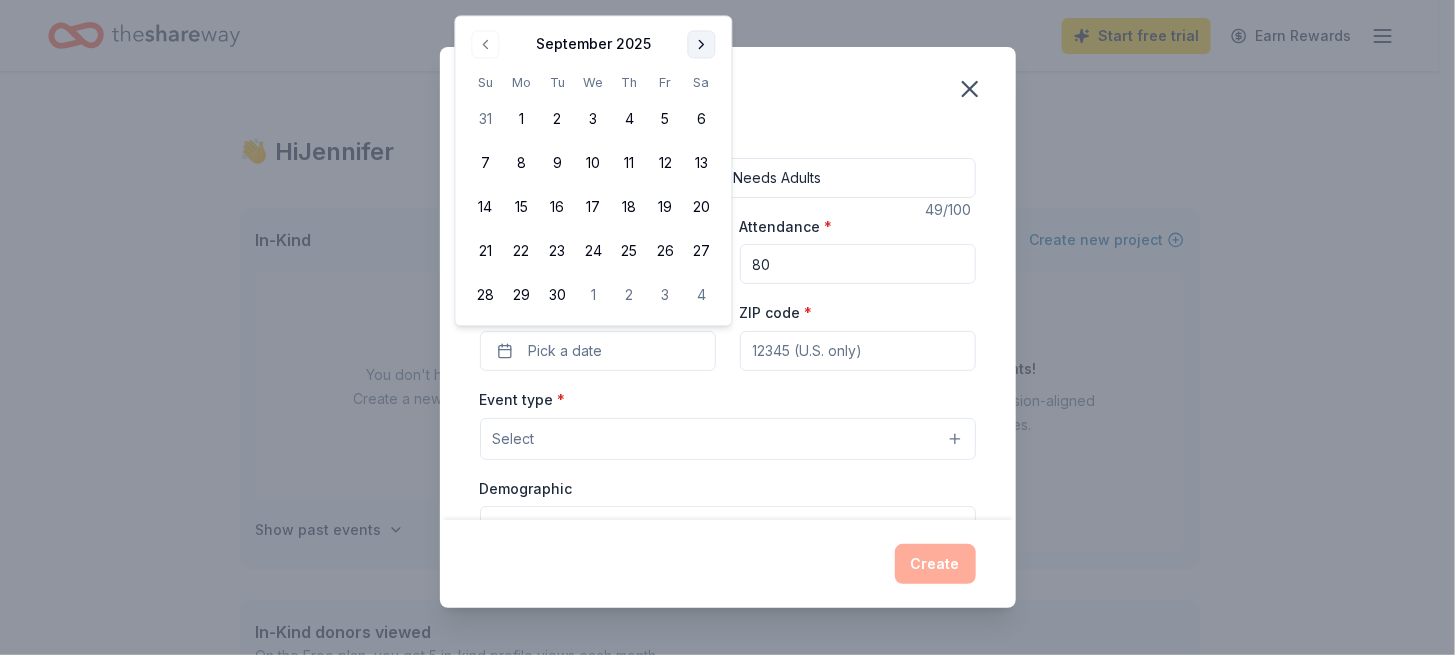 click on "Create an event Event name * Fall Cornhole Fundraiser for Special Needs Adults 49 /100 Event website www.truelifeacademyinc.org Attendance * 80 Date * Pick a date ZIP code * Event type * Select Demographic Select We use this information to help brands find events with their target demographic to sponsor their products. Mailing address Apt/unit Description What are you looking for? * Auction & raffle Meals Snacks Desserts Alcohol Beverages Send me reminders Email me reminders of donor application deadlines Recurring event Create" at bounding box center [727, 327] 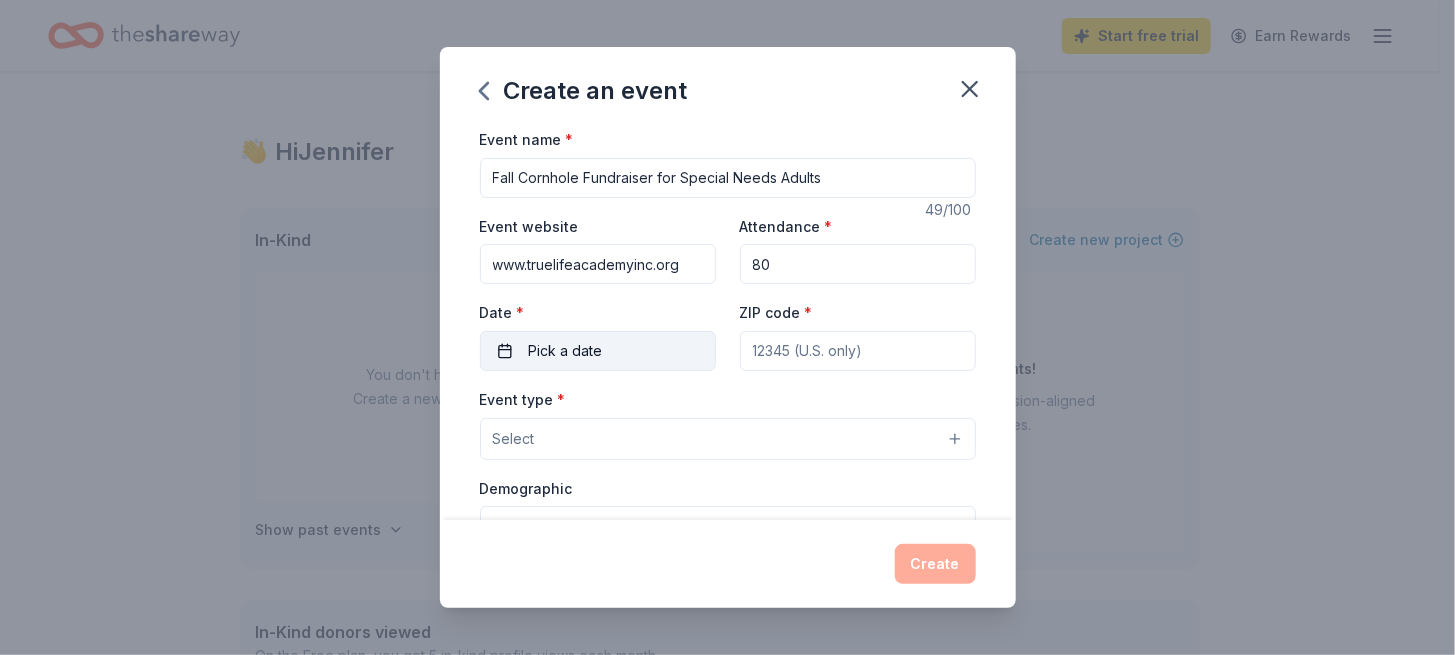 click on "Pick a date" at bounding box center [566, 351] 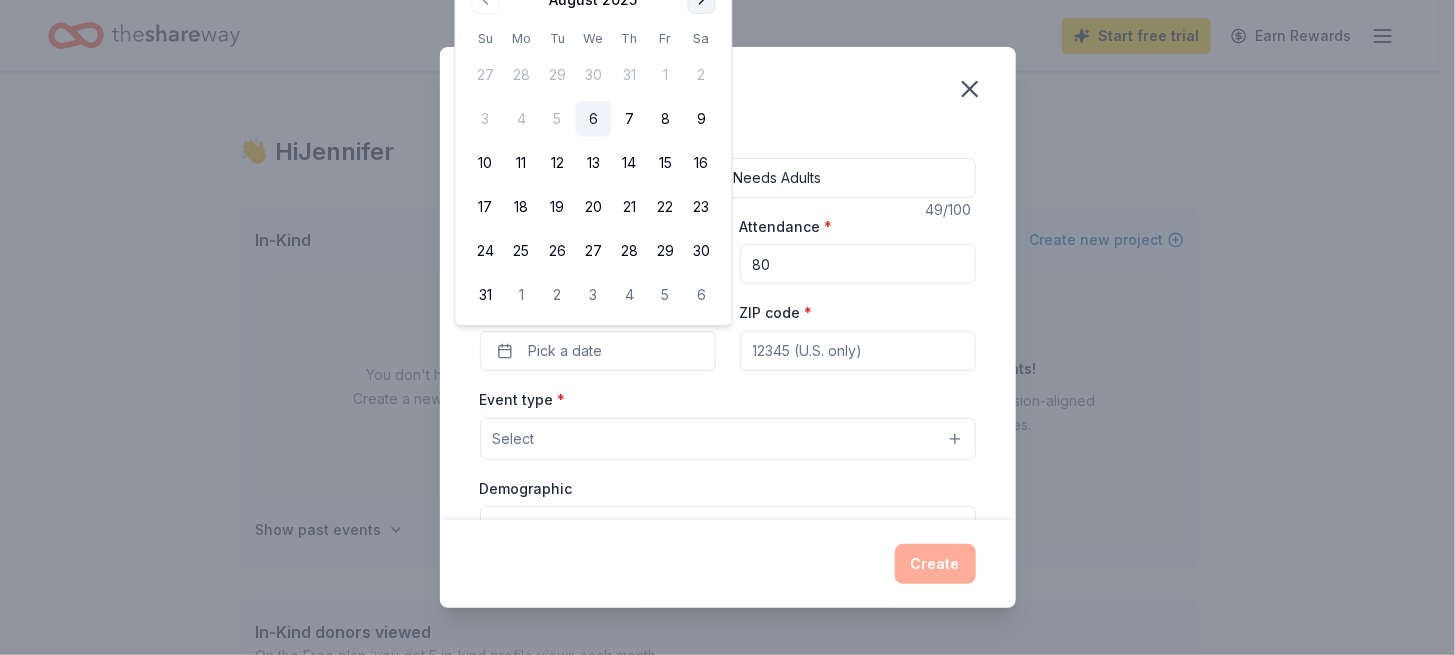 click at bounding box center (702, 0) 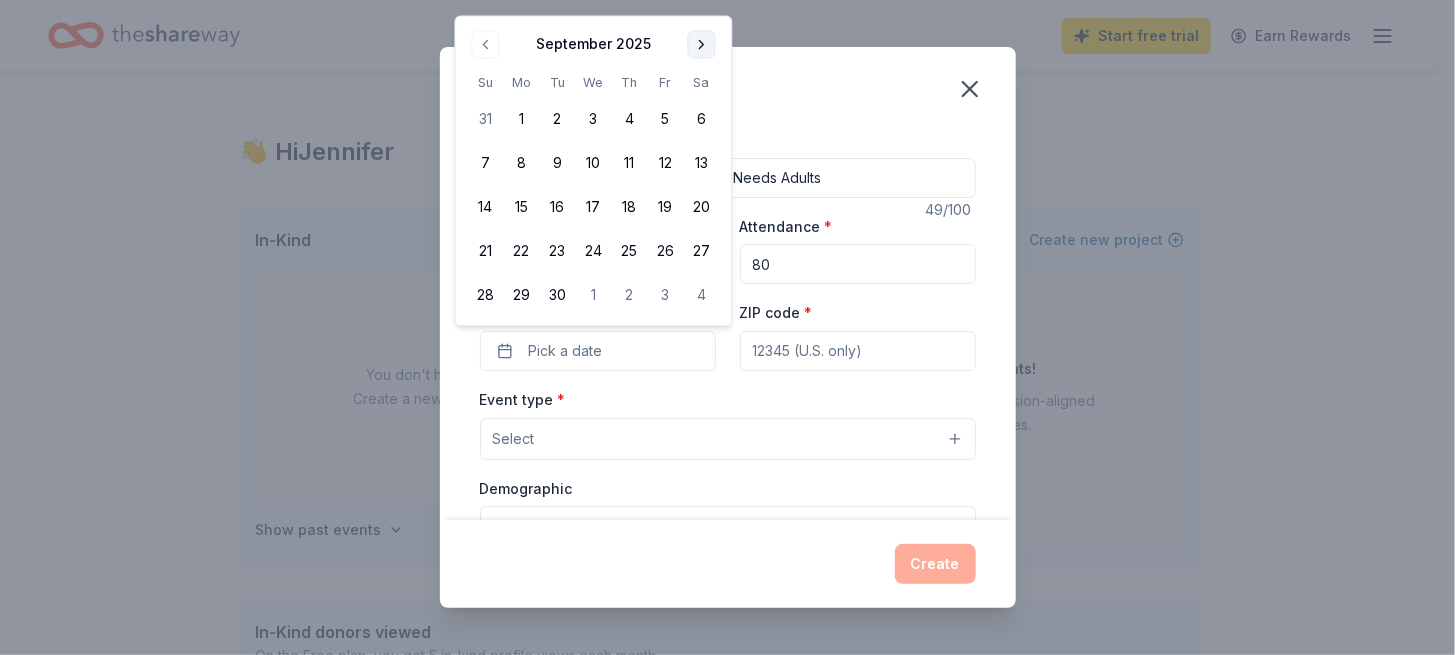 click at bounding box center [702, 44] 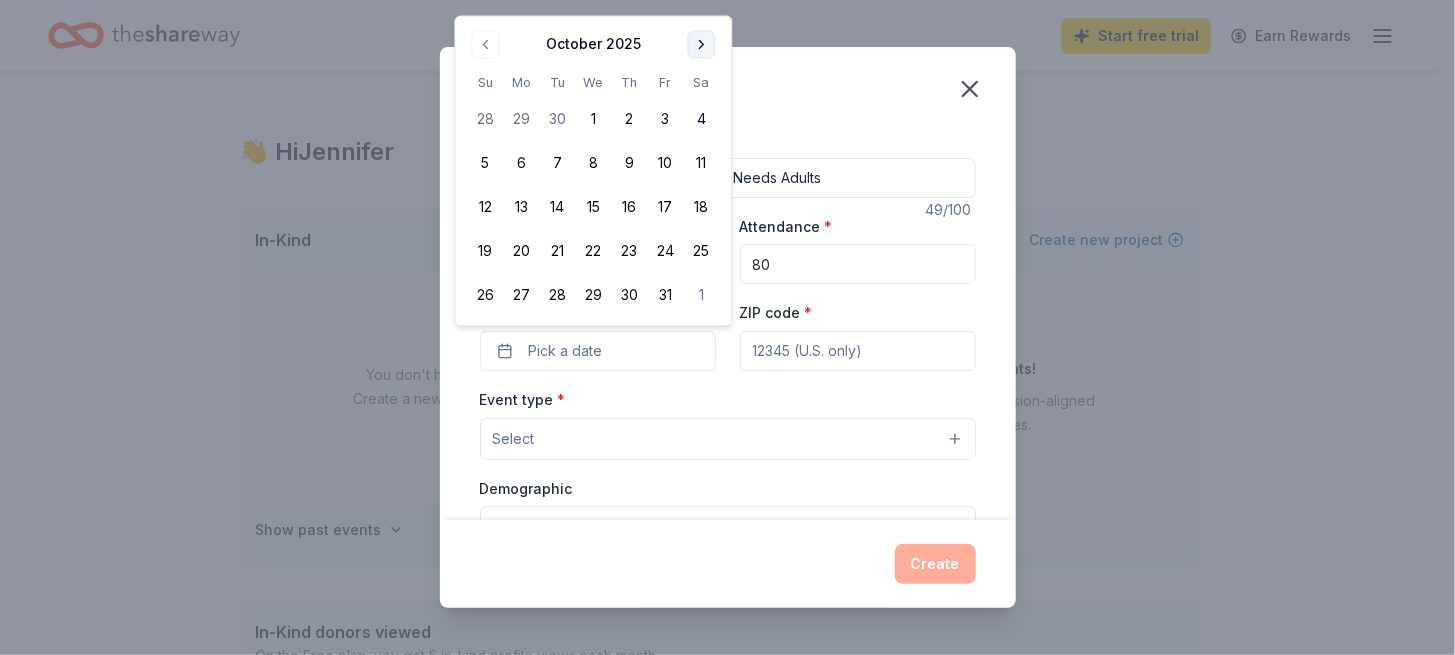 click at bounding box center [702, 44] 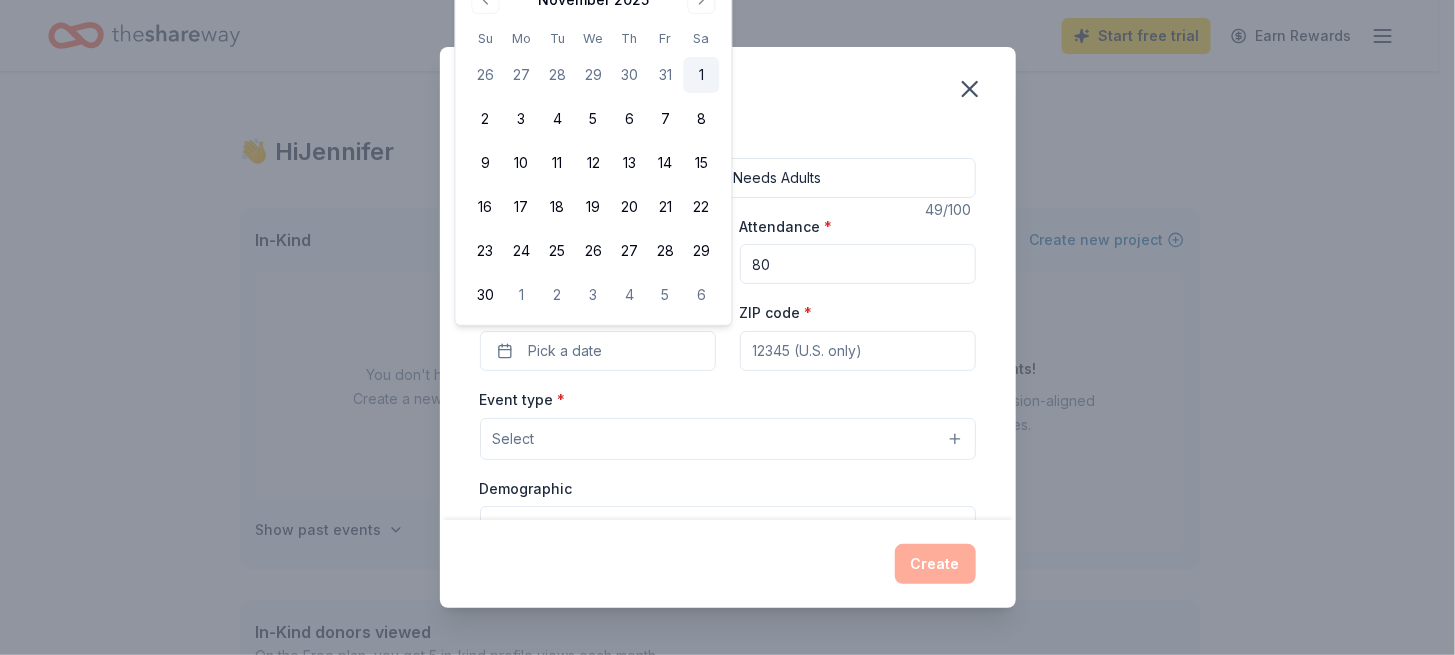 click on "1" at bounding box center (702, 75) 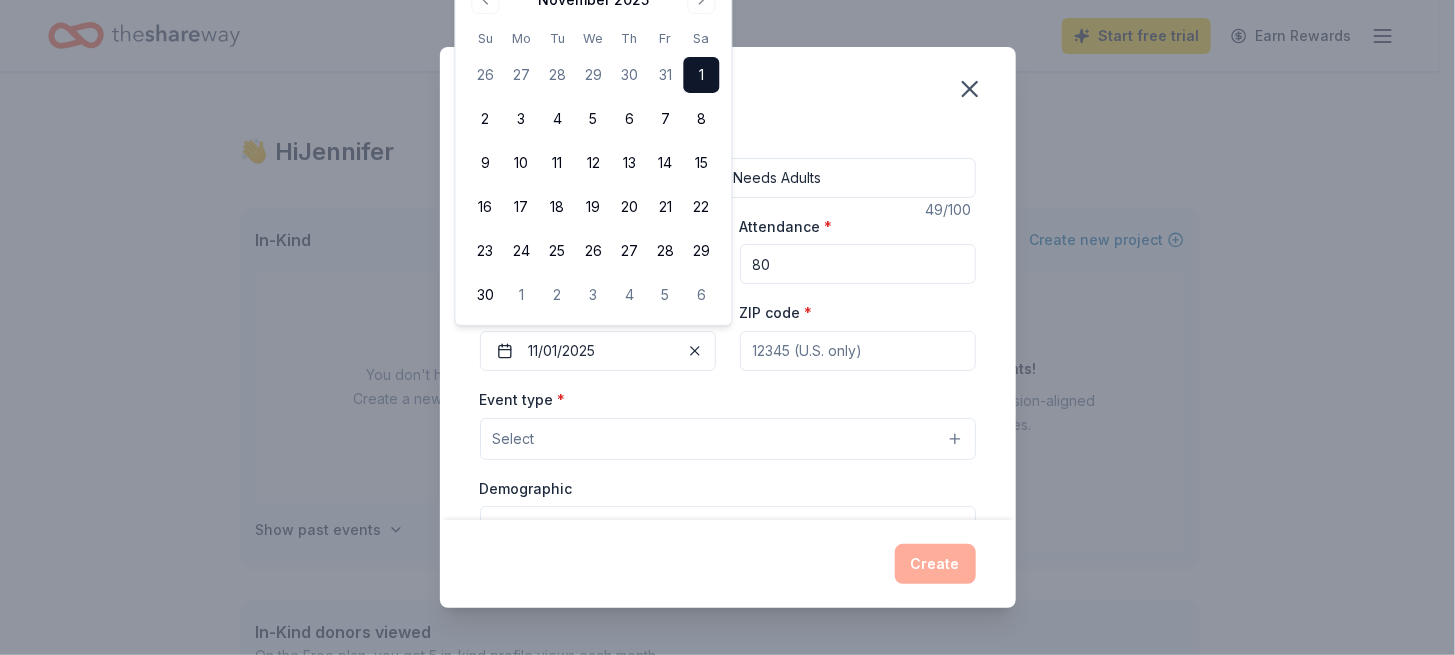 click on "ZIP code *" at bounding box center (858, 351) 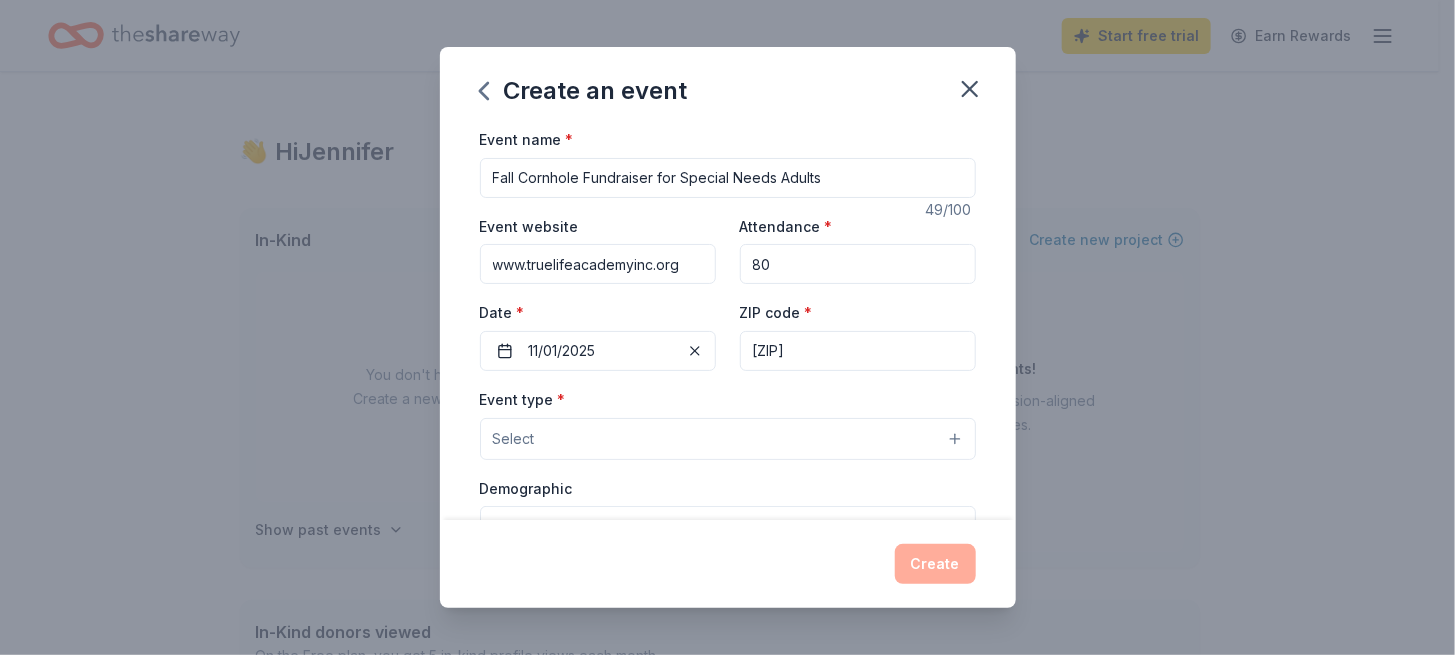 type on "[ZIP]" 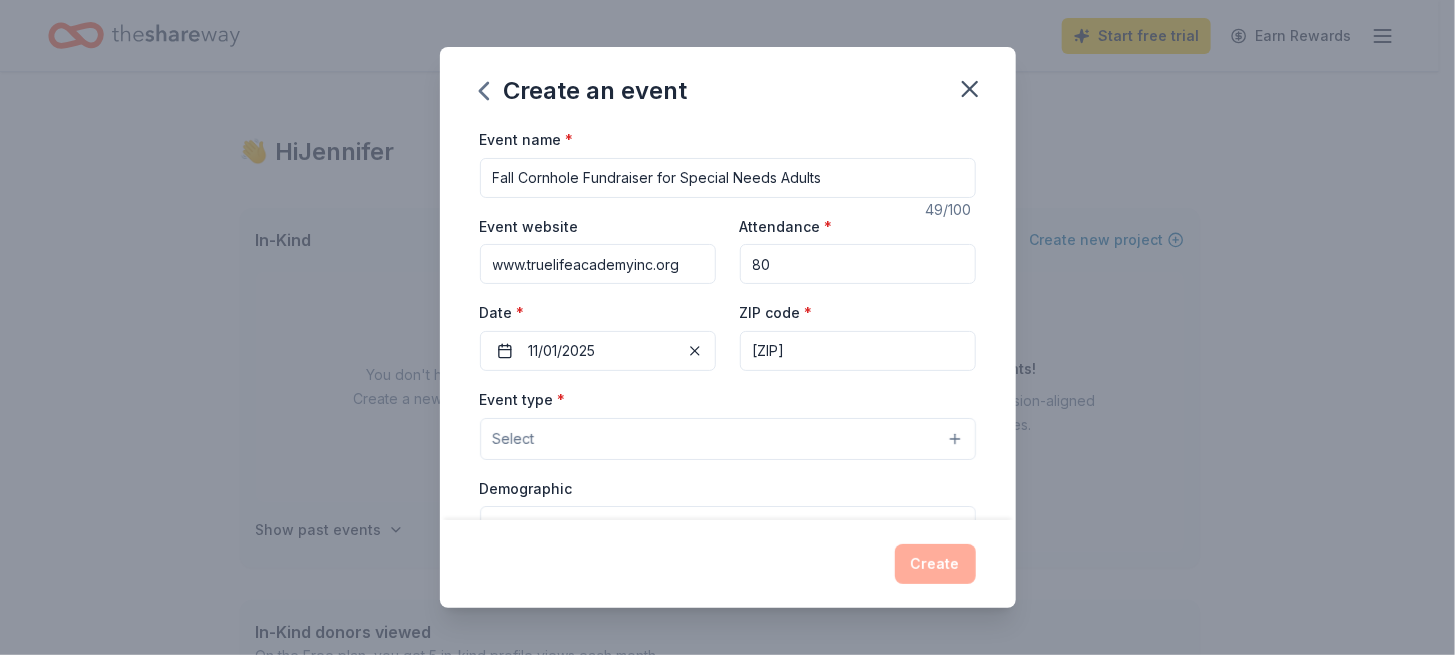 click on "Select" at bounding box center [728, 439] 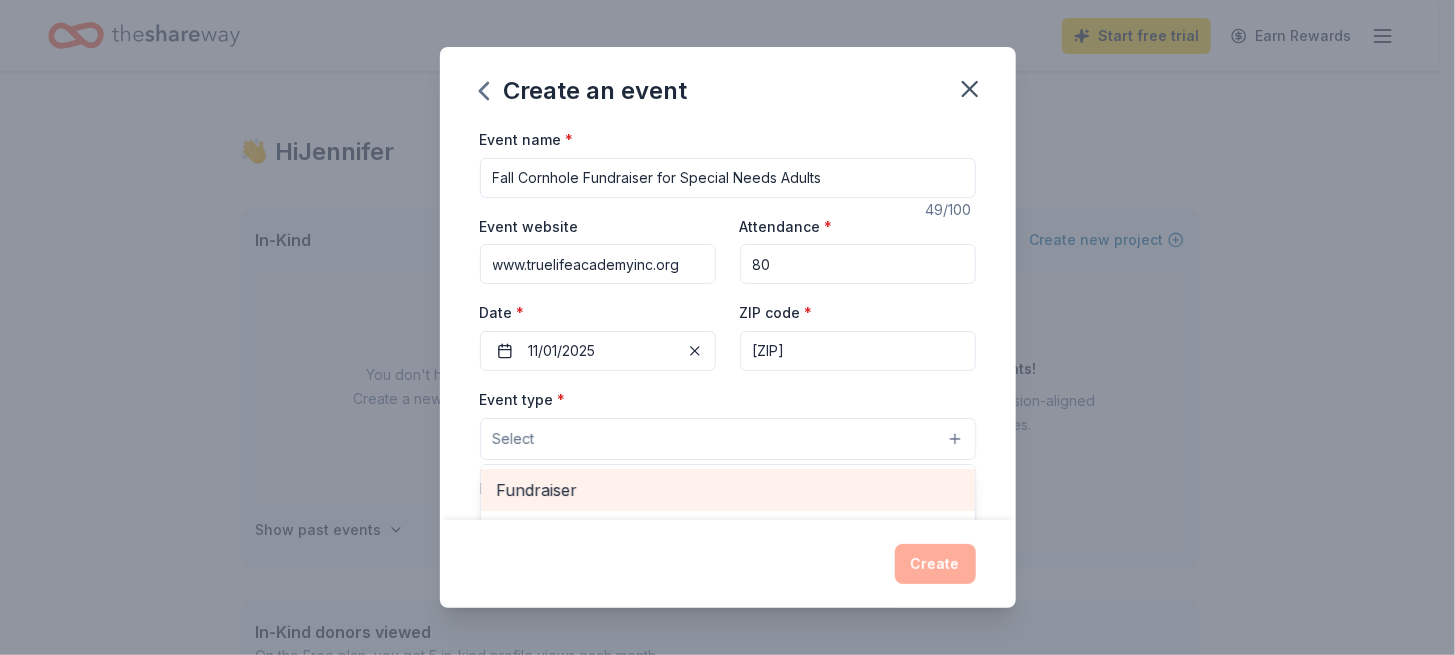 click on "Fundraiser" at bounding box center [728, 490] 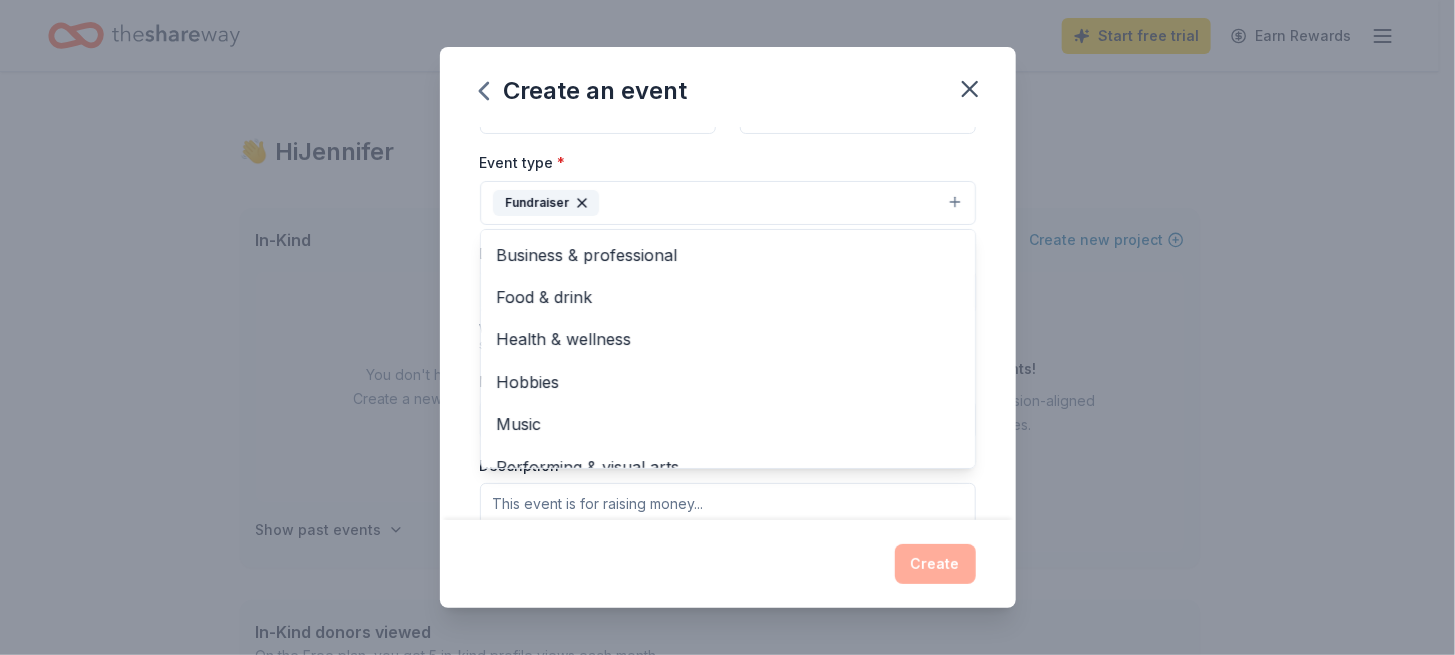 scroll, scrollTop: 245, scrollLeft: 0, axis: vertical 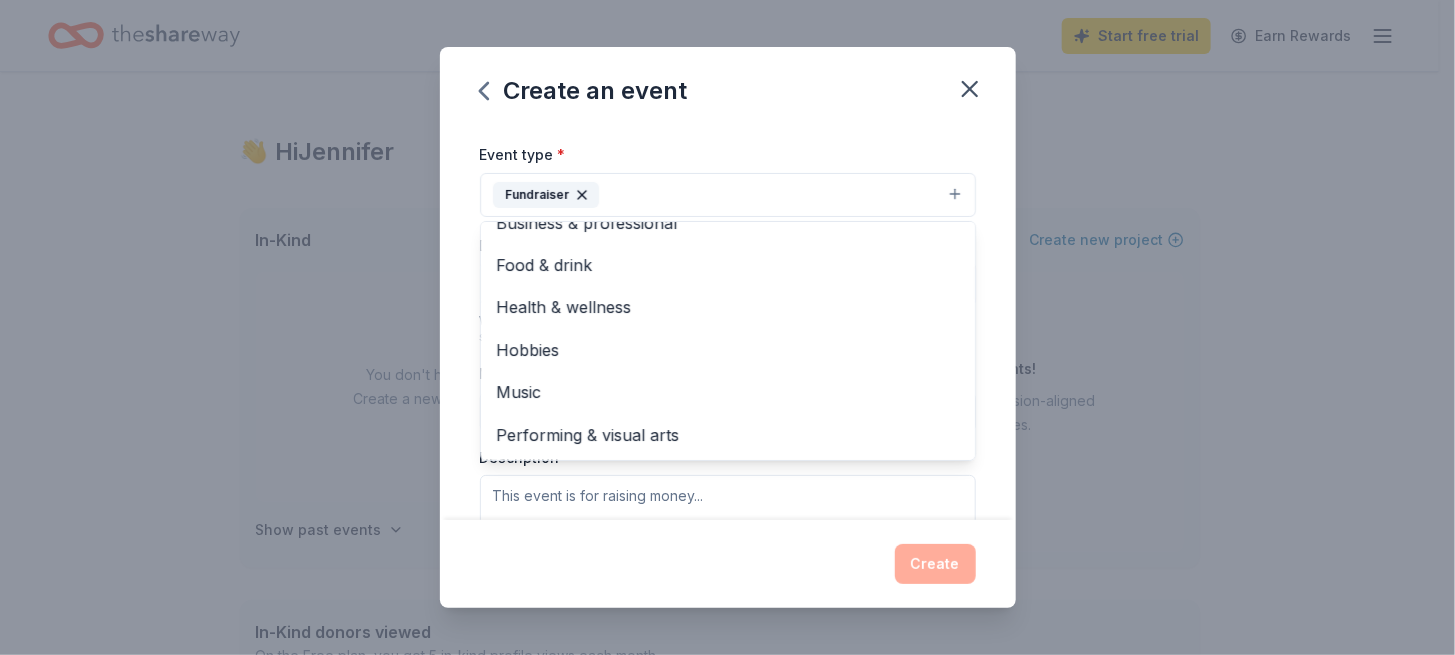 click on "Event name * Fall Cornhole Fundraiser for Special Needs Adults 49 /100 Event website www.truelifeacademyinc.org Attendance * 80 Date * 11/01/2025 ZIP code * [ZIP] Event type * Fundraiser Business & professional Food & drink Health & wellness Hobbies Music Performing & visual arts Demographic Select We use this information to help brands find events with their target demographic to sponsor their products. Mailing address Apt/unit Description What are you looking for? * Auction & raffle Meals Snacks Desserts Alcohol Beverages Send me reminders Email me reminders of donor application deadlines Recurring event" at bounding box center [728, 323] 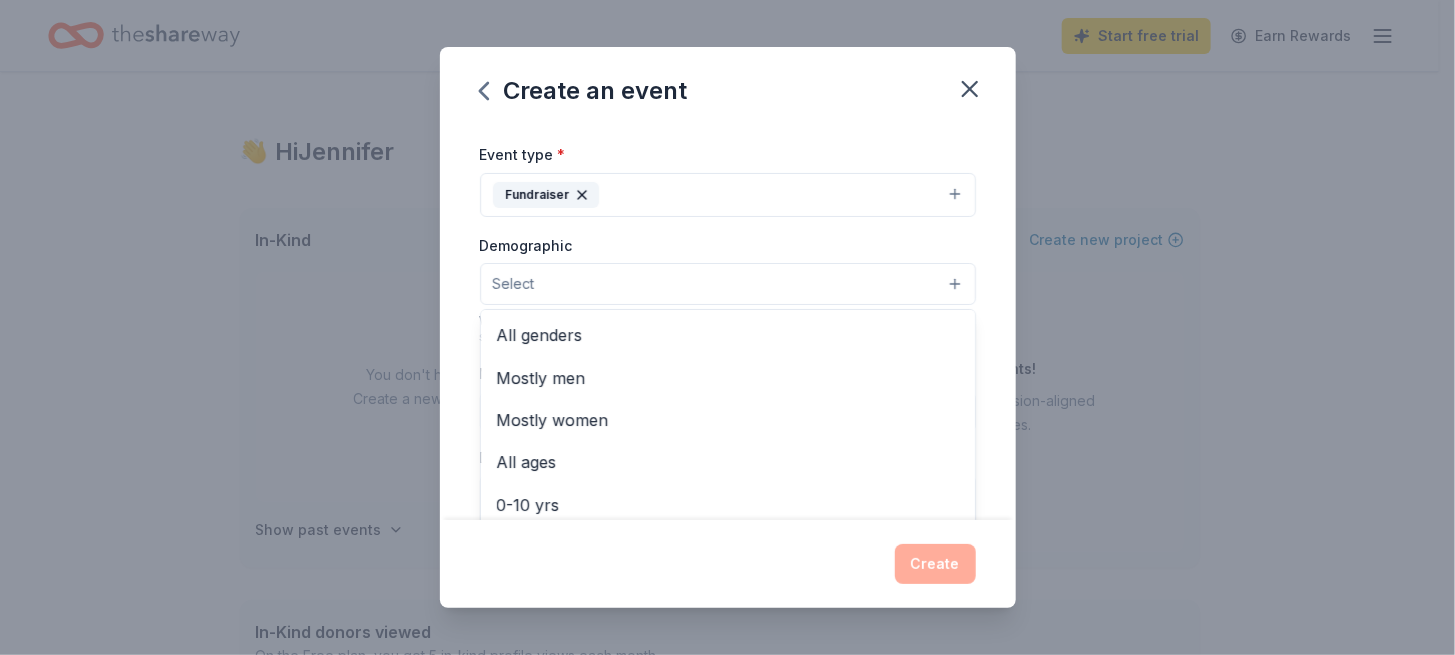 click on "Select" at bounding box center (514, 284) 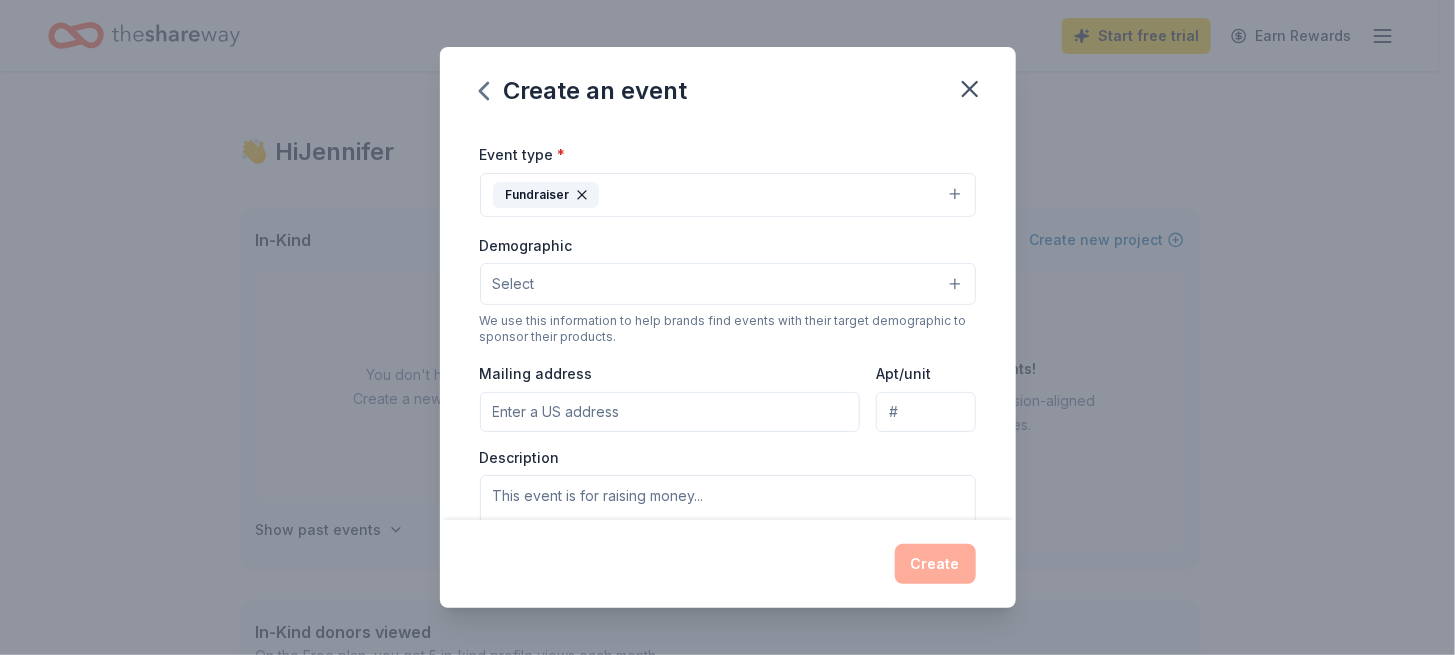click on "Select" at bounding box center (514, 284) 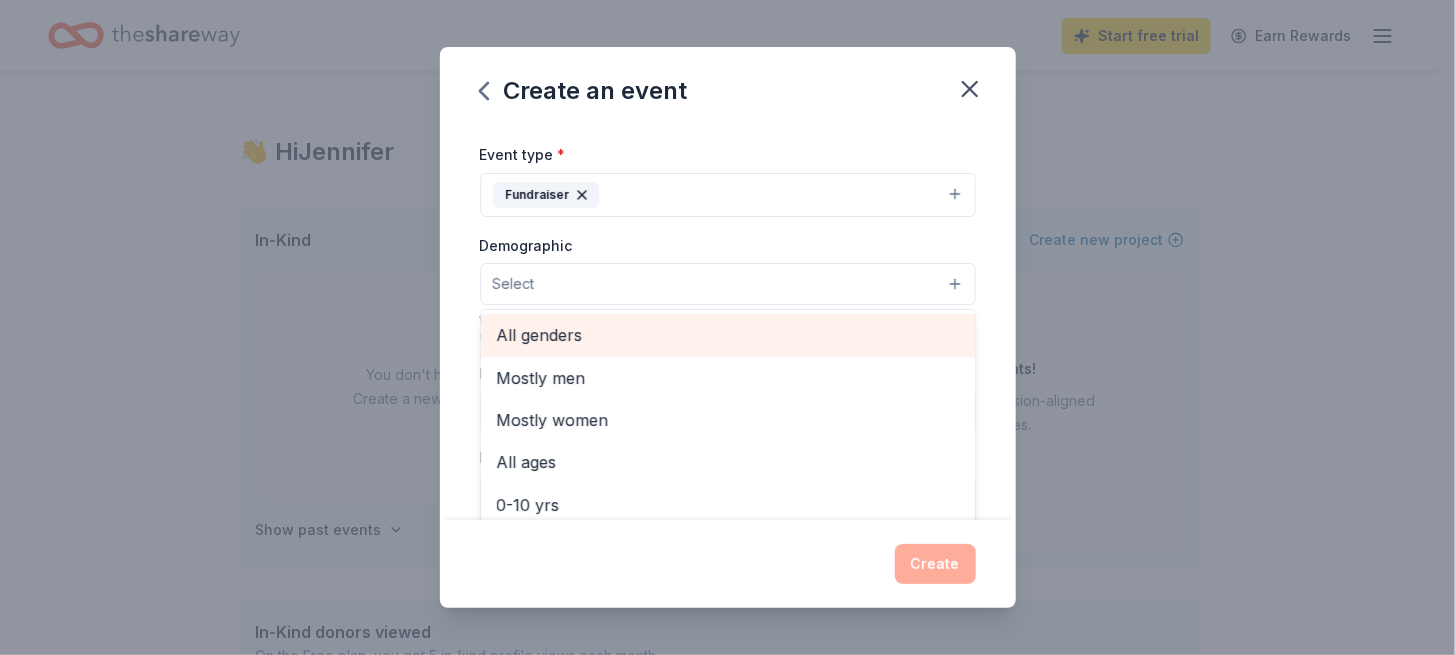 click on "All genders" at bounding box center (728, 335) 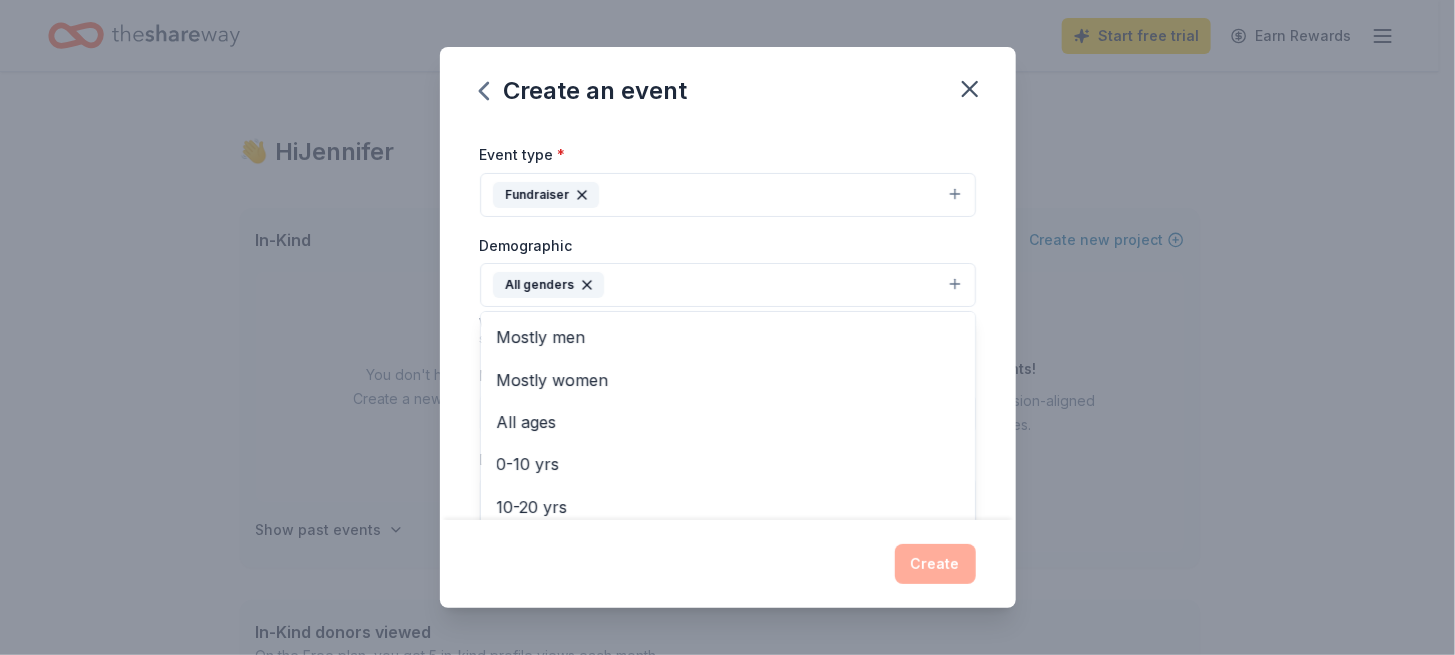 click on "Event name * Fall Cornhole Fundraiser for Special Needs Adults 49 /100 Event website www.truelifeacademyinc.org Attendance * 80 Date * 11/01/2025 ZIP code * [ZIP] Event type * Fundraiser Demographic All genders Mostly men Mostly women All ages 0-10 yrs 10-20 yrs 20-30 yrs 30-40 yrs 40-50 yrs 50-60 yrs 60-70 yrs 70-80 yrs 80+ yrs We use this information to help brands find events with their target demographic to sponsor their products. Mailing address Apt/unit Description What are you looking for? * Auction & raffle Meals Snacks Desserts Alcohol Beverages Send me reminders Email me reminders of donor application deadlines Recurring event" at bounding box center (728, 323) 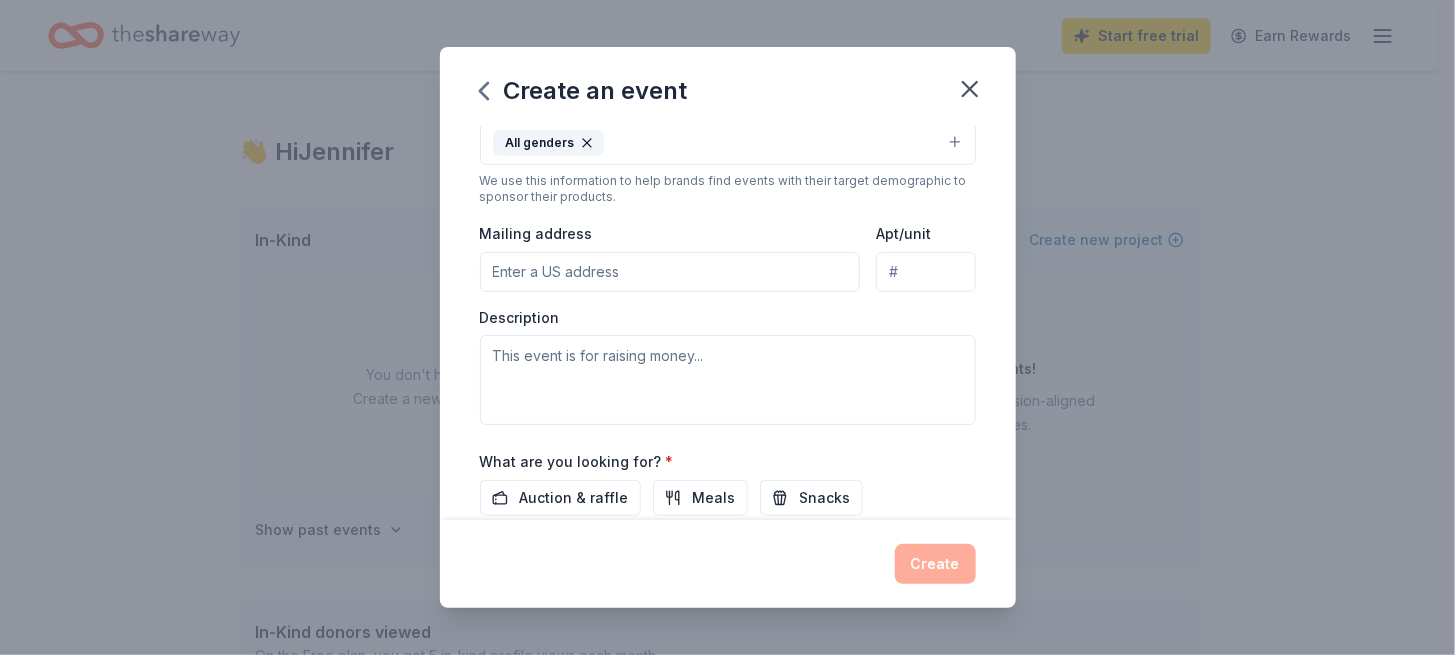 scroll, scrollTop: 388, scrollLeft: 0, axis: vertical 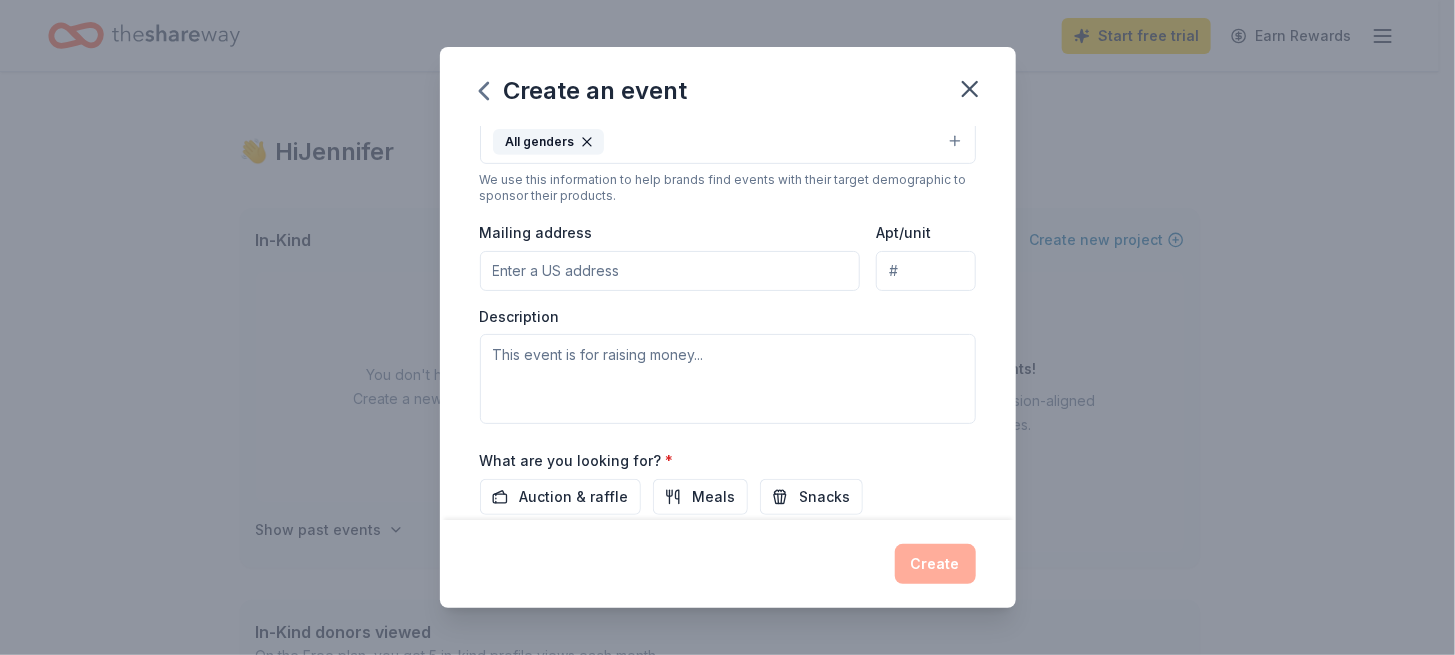 click on "Mailing address" at bounding box center (670, 271) 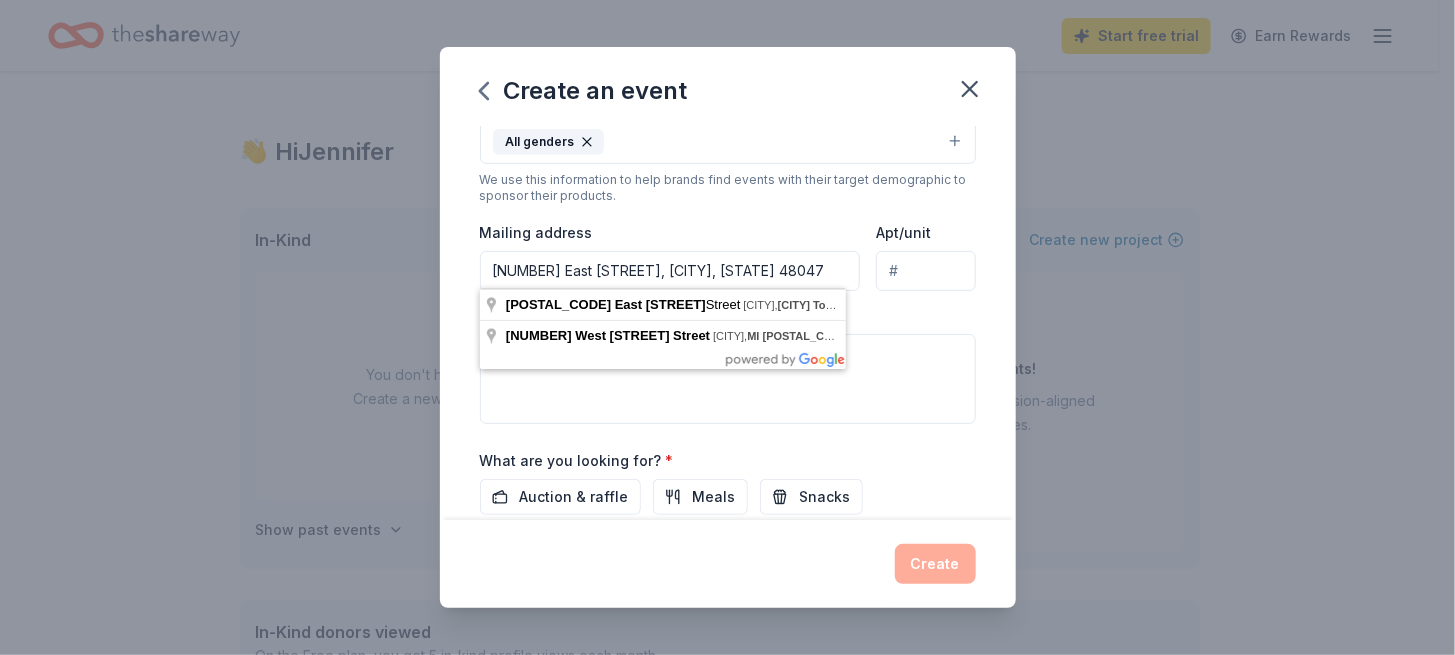 type on "[NUMBER] East [STREET], [CITY], [STATE] 48047" 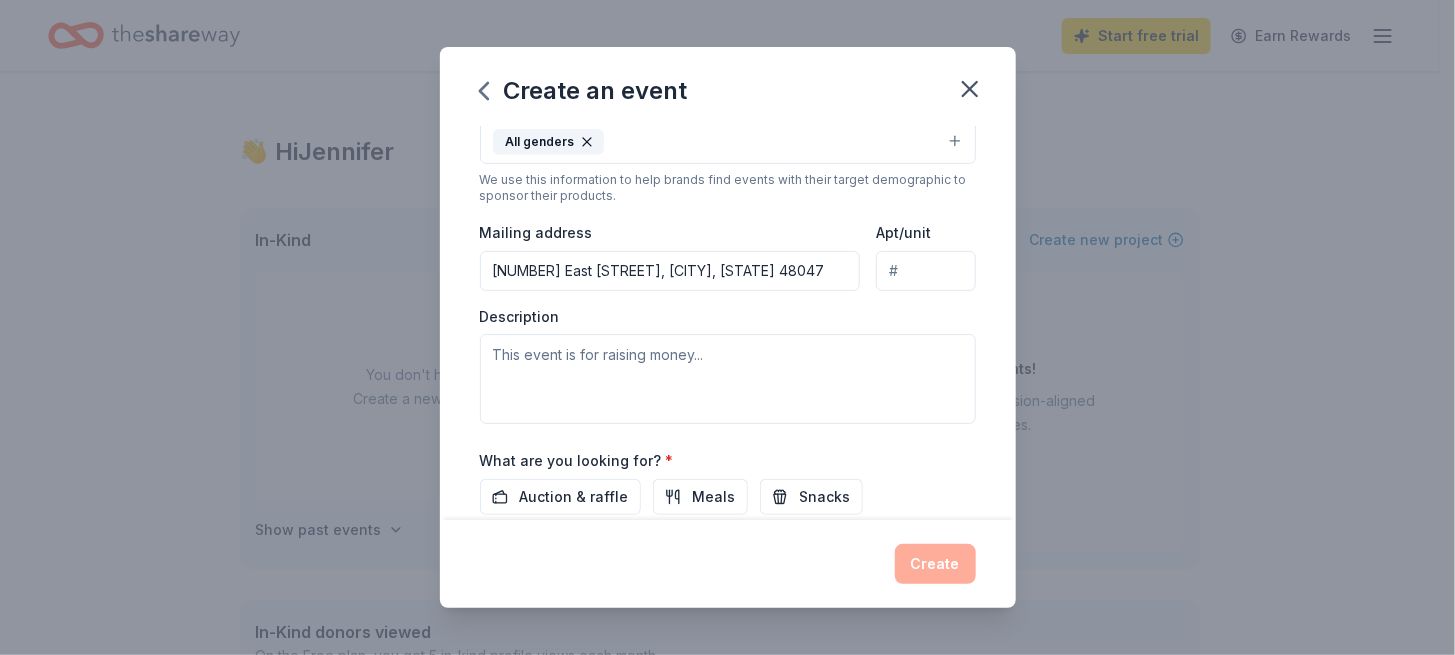 click on "Description" at bounding box center [728, 366] 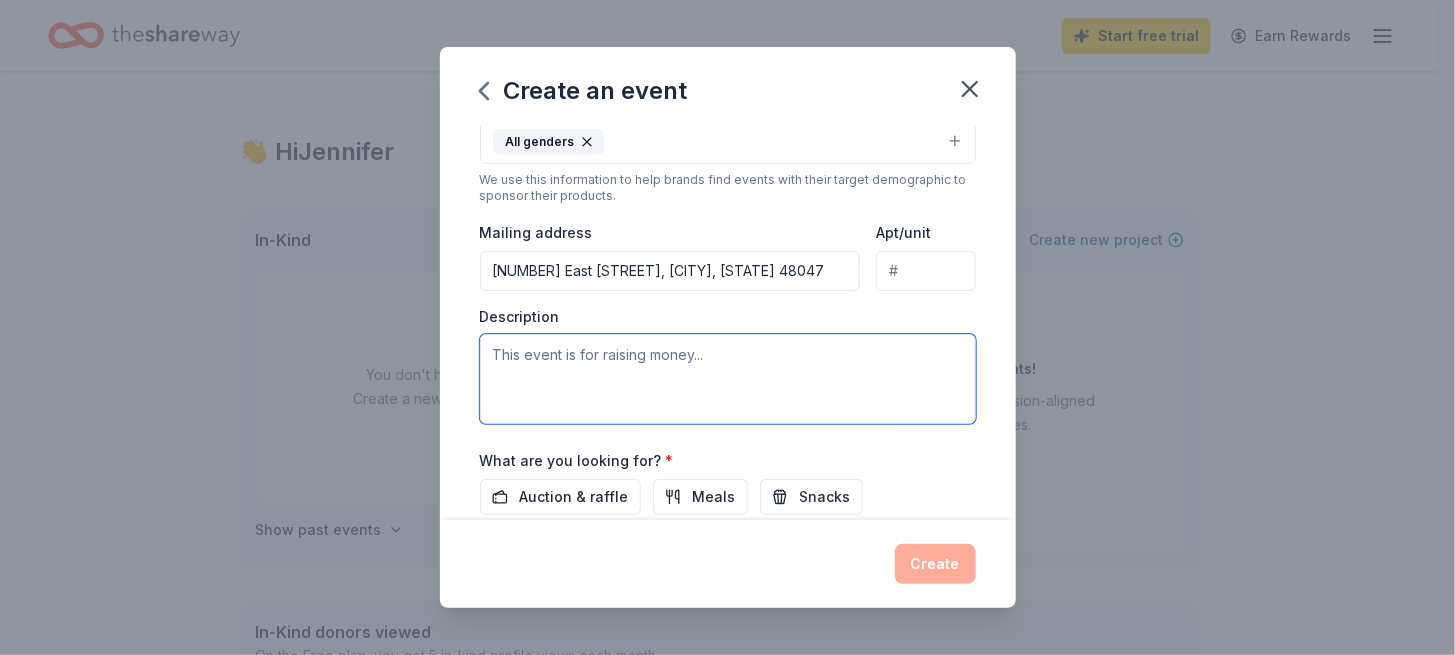 click at bounding box center [728, 379] 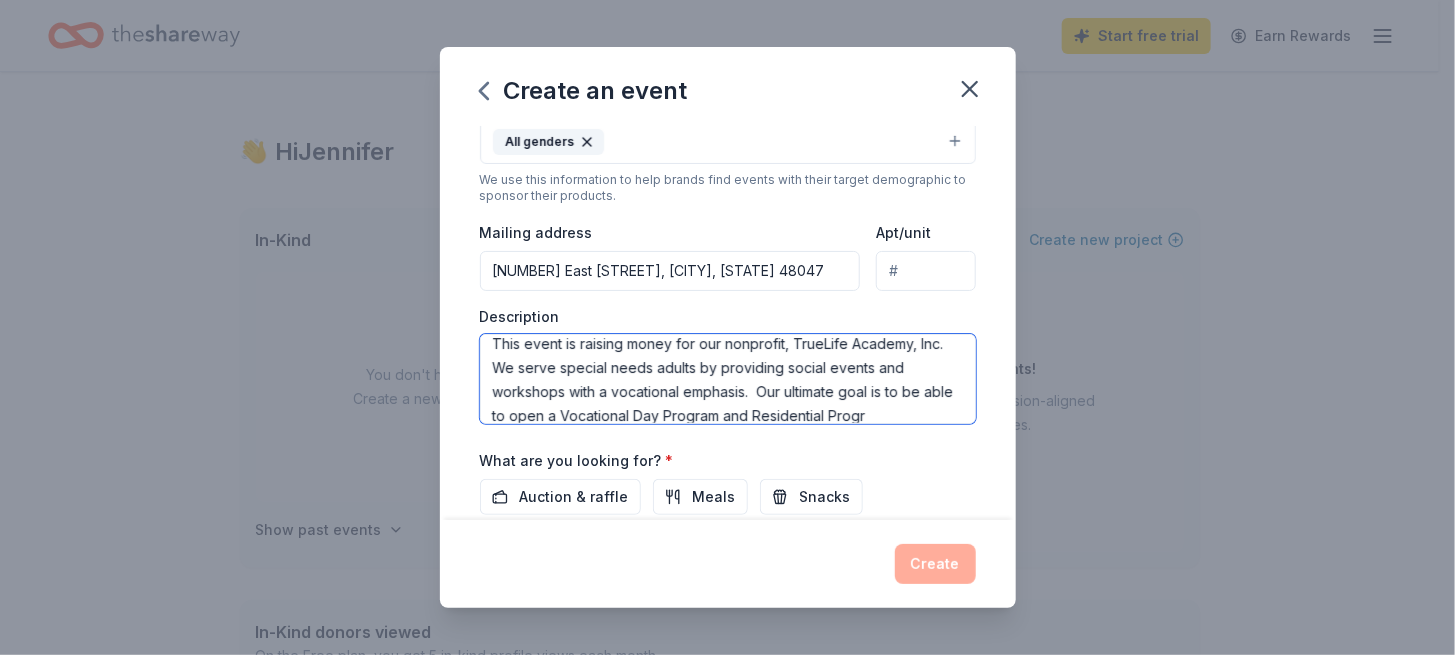 scroll, scrollTop: 36, scrollLeft: 0, axis: vertical 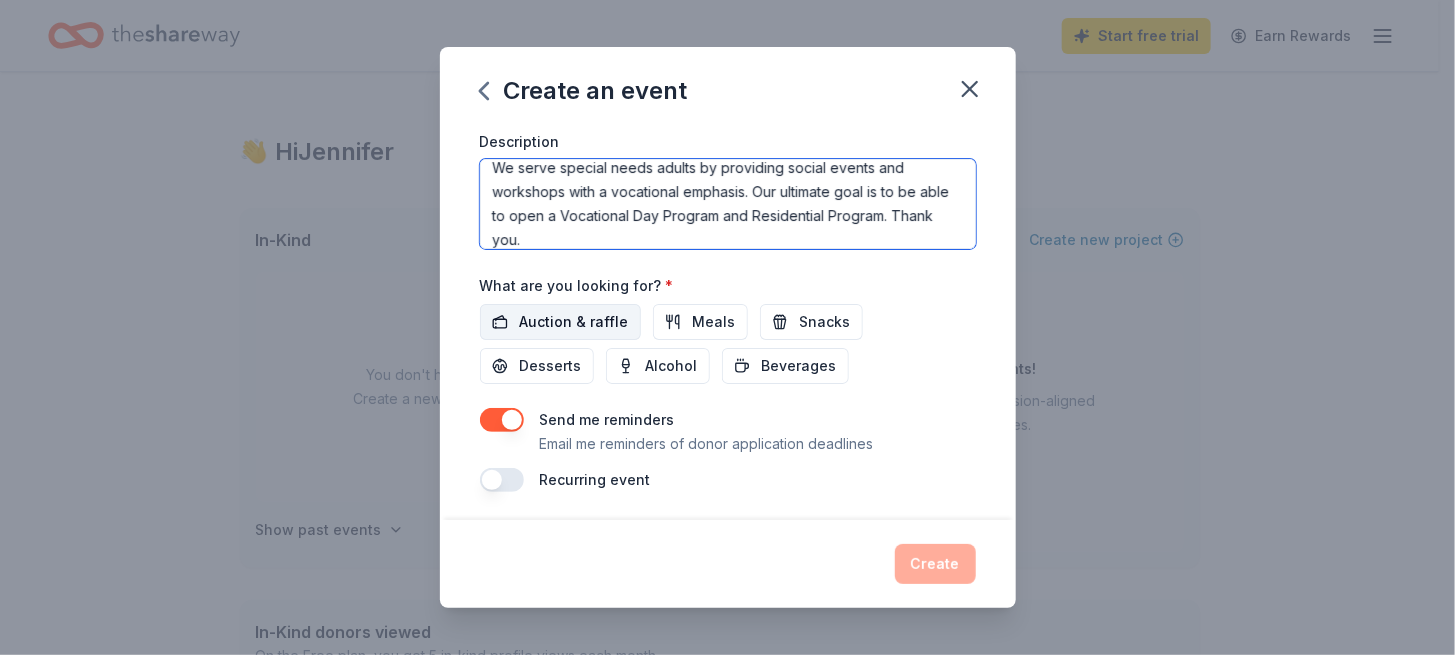 type on "This event is raising money for our nonprofit, TrueLife Academy, Inc. We serve special needs adults by providing social events and workshops with a vocational emphasis. Our ultimate goal is to be able to open a Vocational Day Program and Residential Program. Thank you." 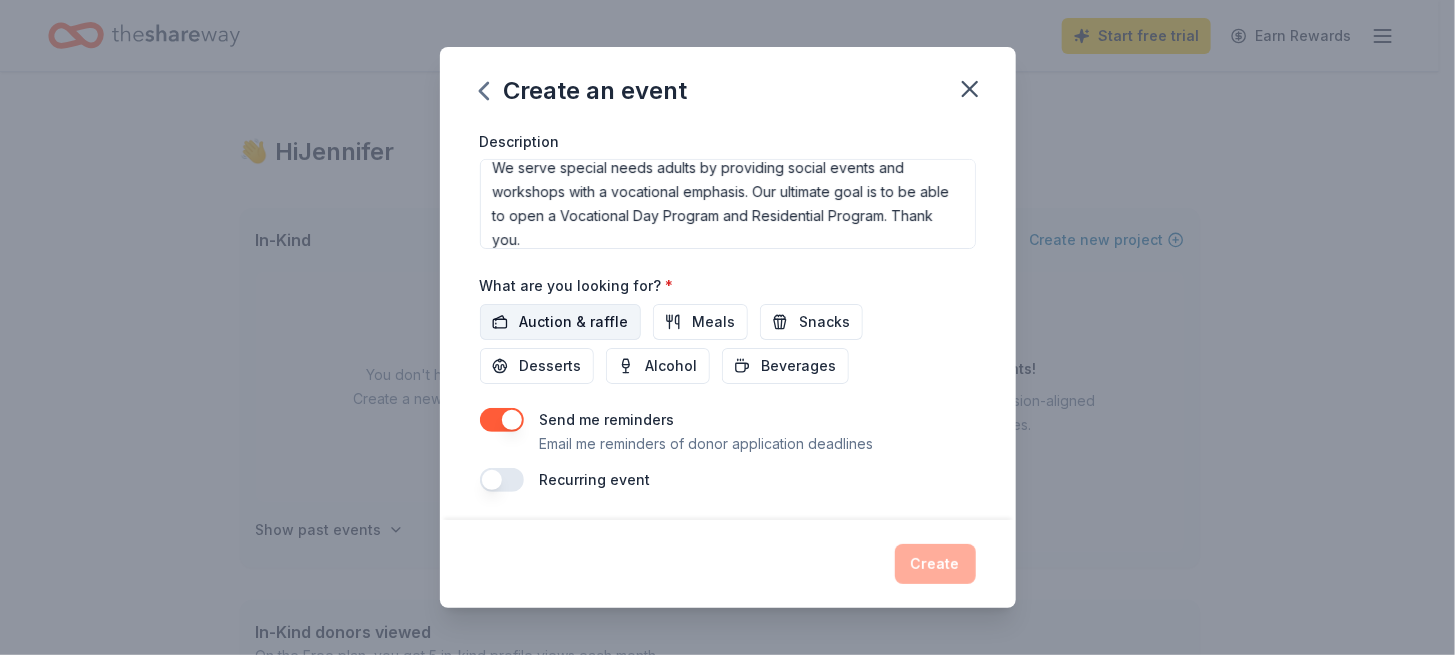 click on "Auction & raffle" at bounding box center (574, 322) 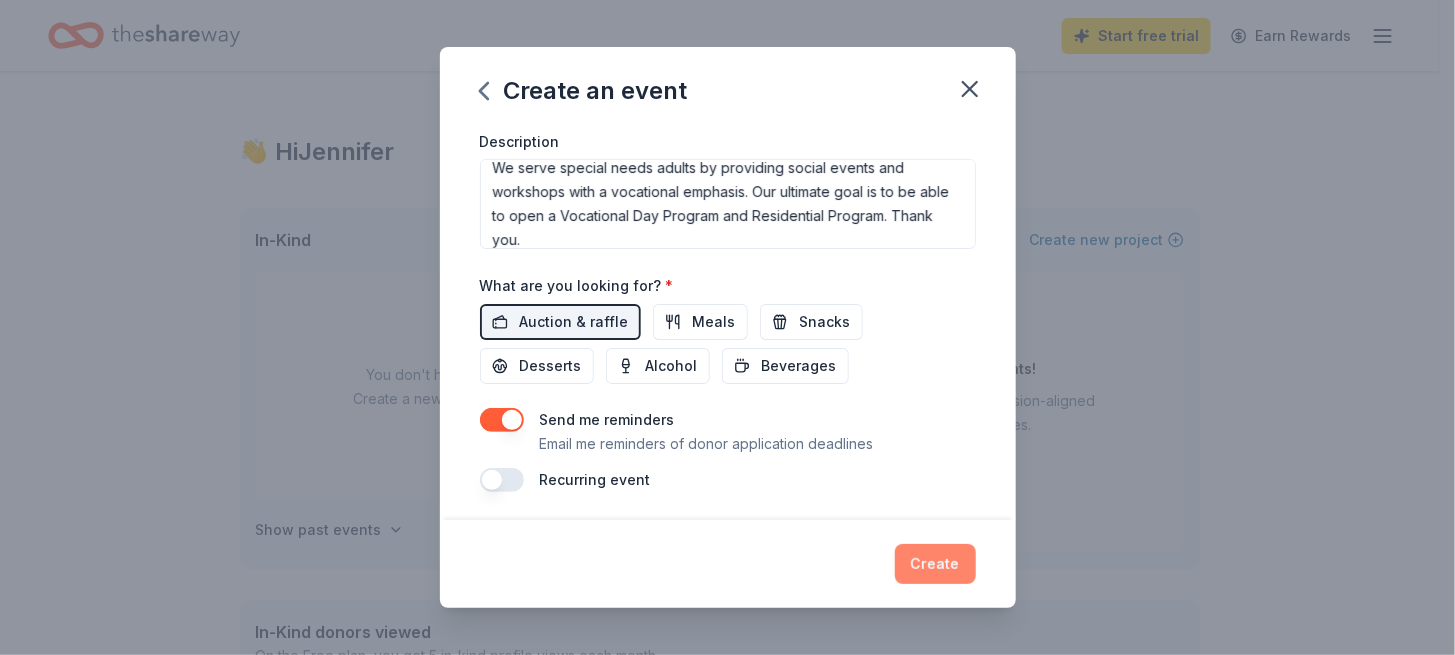 click on "Create" at bounding box center [935, 564] 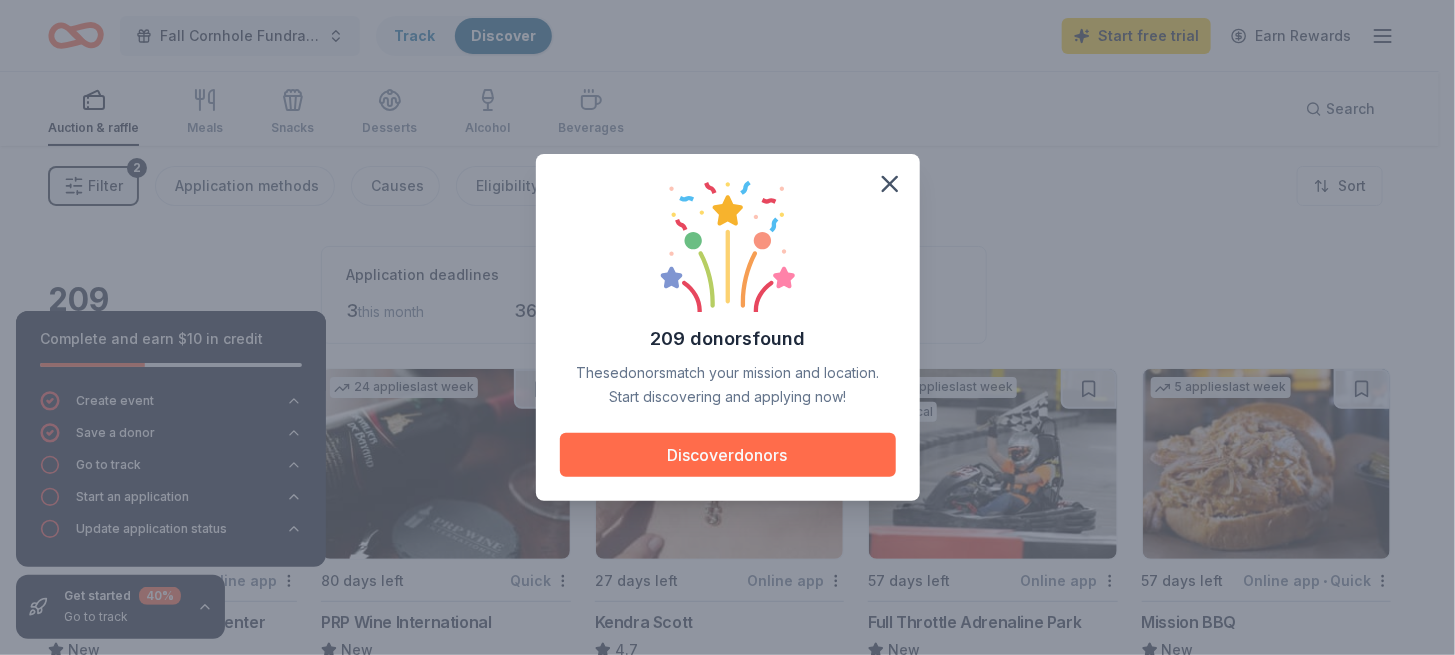 click on "Discover  donors" at bounding box center (728, 455) 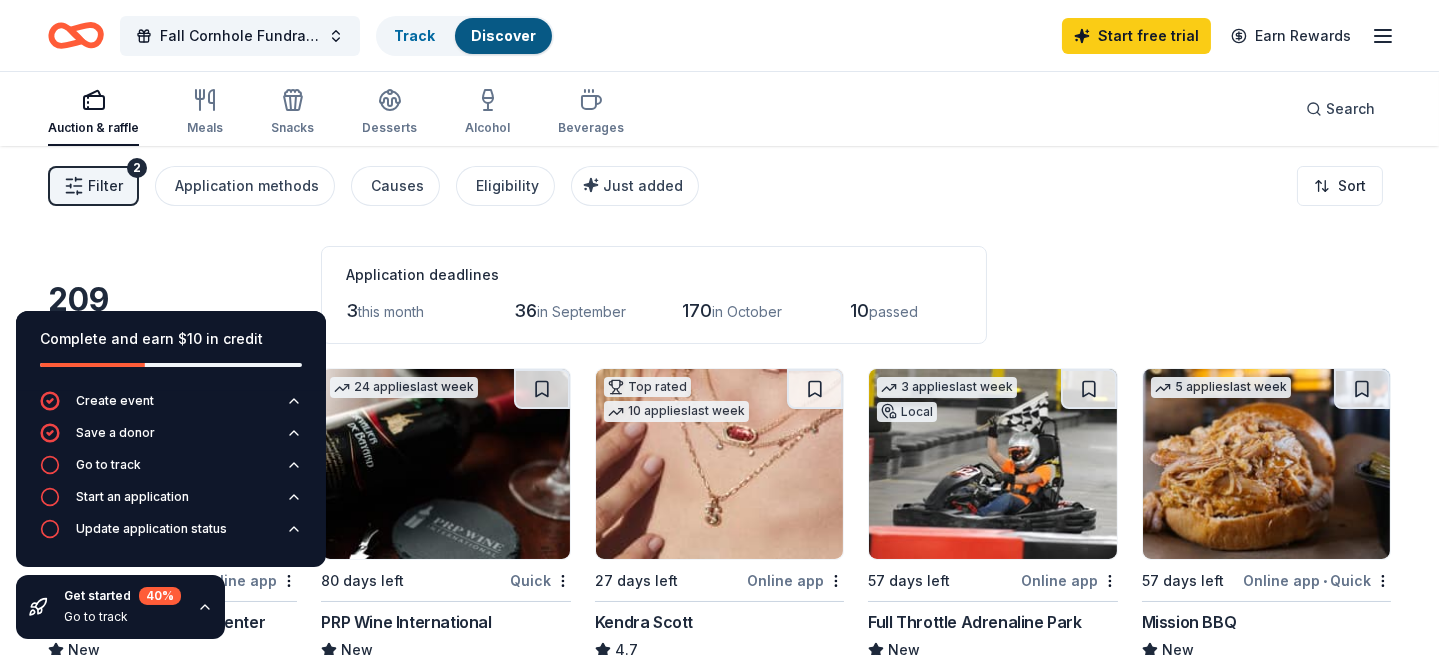 click on "209 results in [CITY], [STATE] Application deadlines 3 this month 36 in September 170 in October 10 passed Local 57 days left Online app Impression 5 Science Center New Family 4-packs of admission passes 24 applies last week 80 days left Quick PRP Wine International New Two in-home wine sampling gift certificates Top rated 10 applies last week 27 days left Online app Kendra Scott 4.7 Jewelry products, home decor products, and Kendra Gives Back event in-store or online (or both!) where 20% of the proceeds will support the cause or people you care about. 3 applies last week Local 57 days left Online app Full Throttle Adrenaline Park New Ticket(s), gift card(s) 5 applies last week 57 days left Online app Quick Mission BBQ New Food, gift cards Top rated 19 applies last week 59 days left Online app Oriental Trading 4.8 Donation depends on request 1 apply last week Local 57 days left Online app Ford House New Admission passes 45 days left Online app Quick Minnesota Orchestra New" at bounding box center [719, 1420] 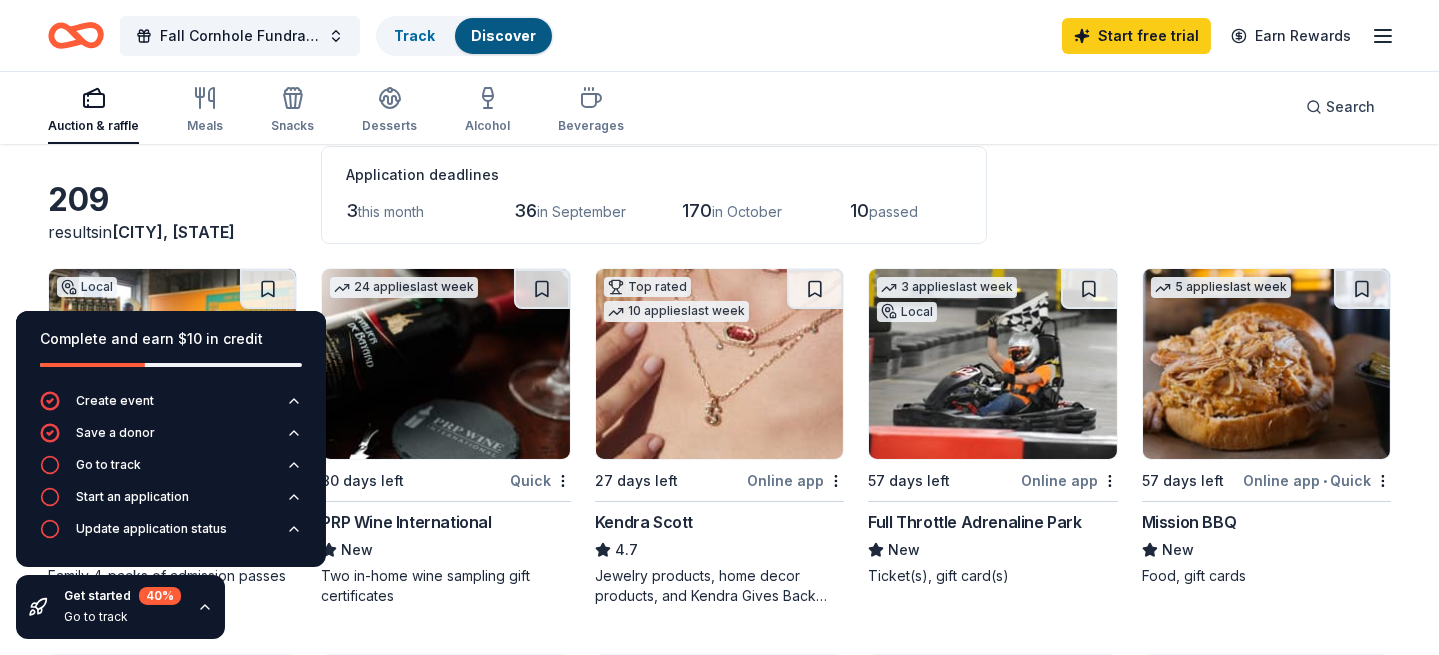 scroll, scrollTop: 0, scrollLeft: 0, axis: both 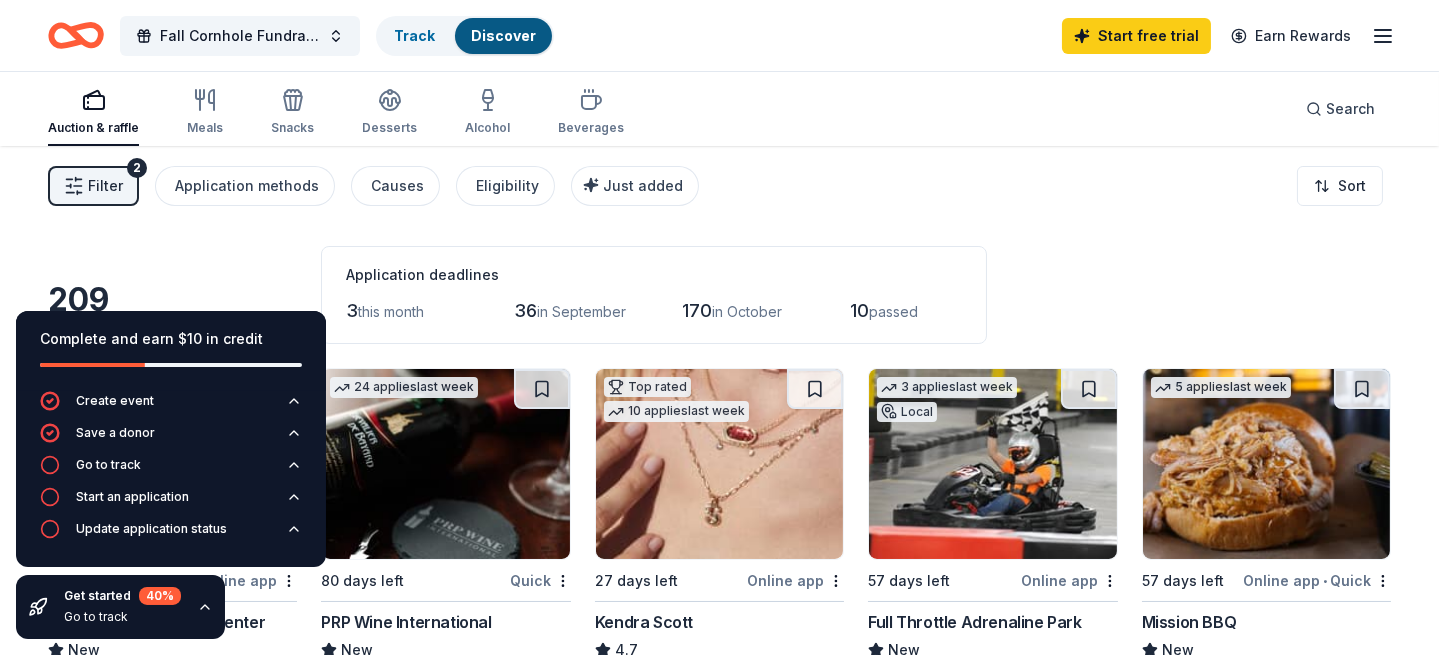 click on "Go to track" at bounding box center [122, 617] 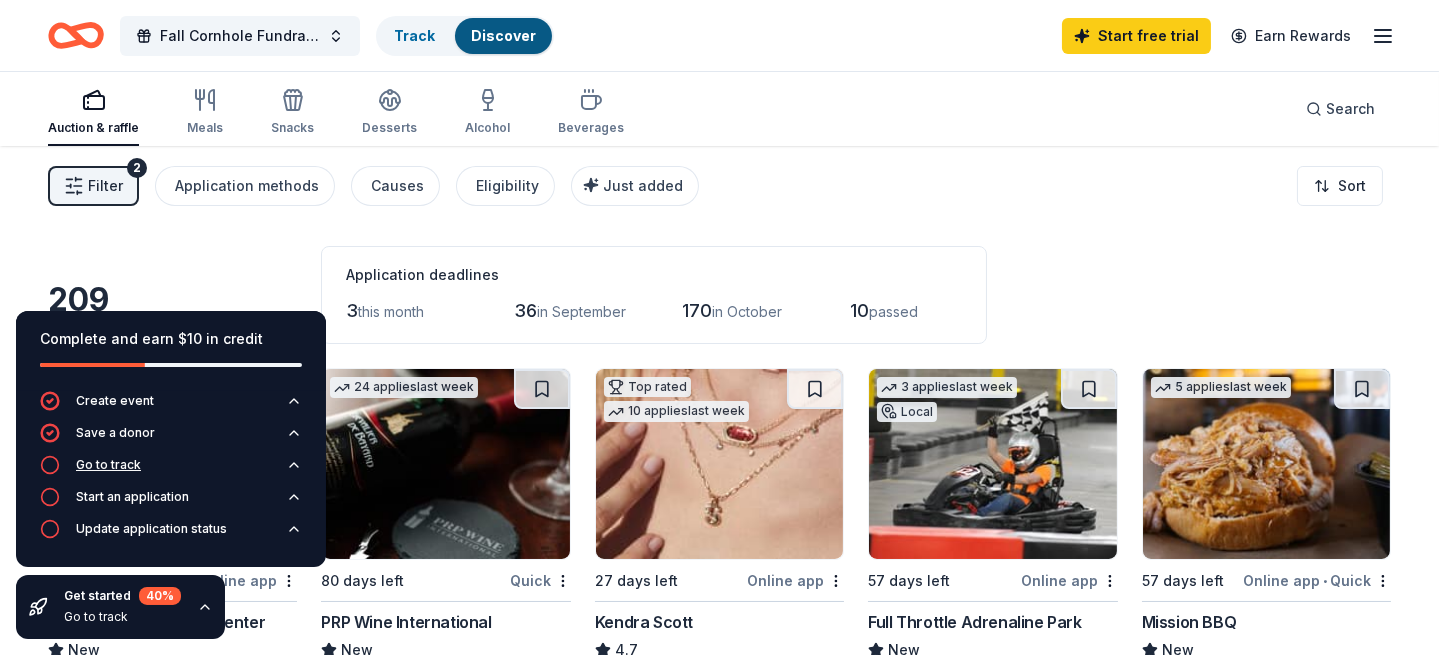 click on "Go to track" at bounding box center [108, 465] 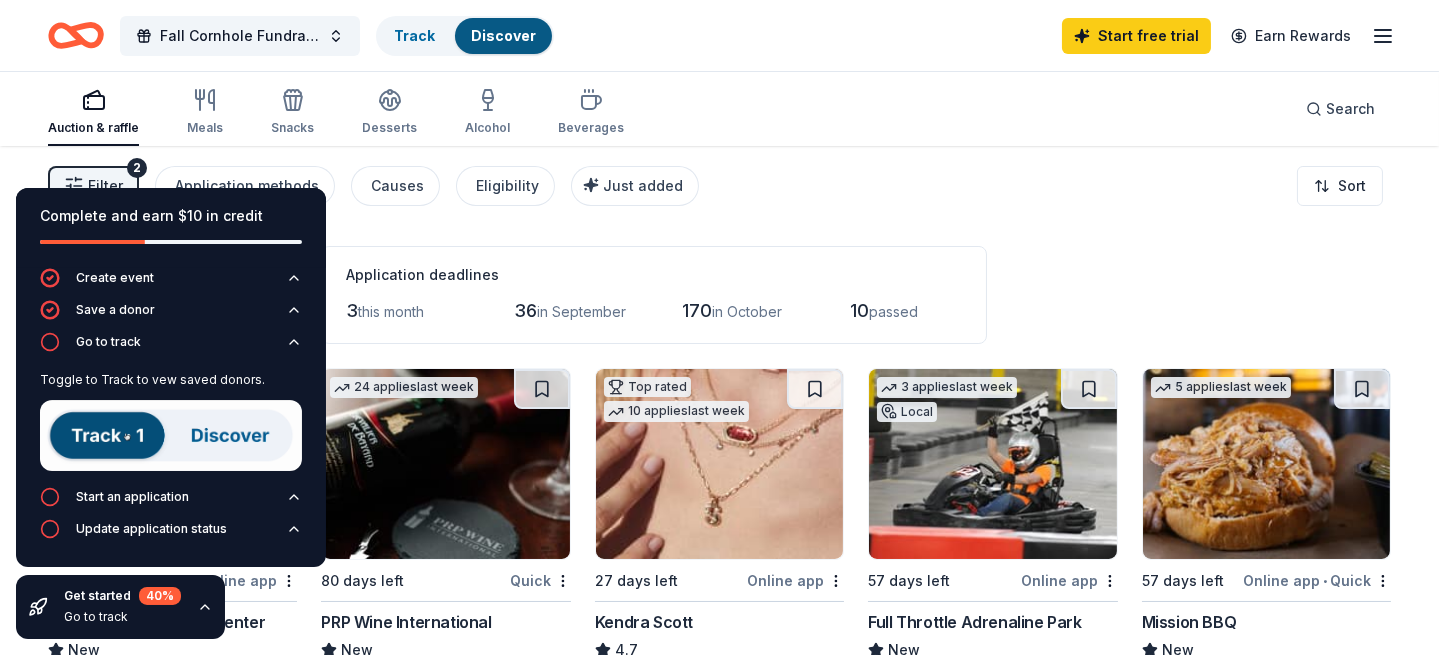 click at bounding box center (171, 435) 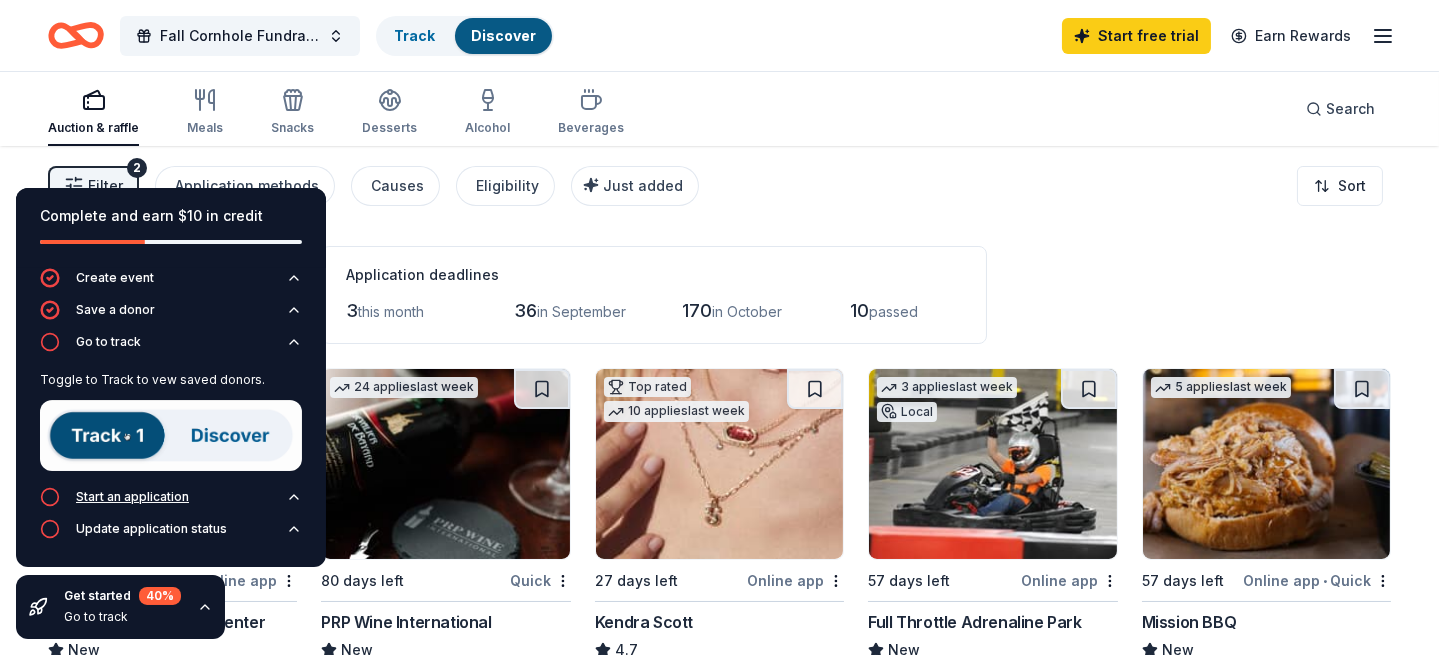click on "Start an application" at bounding box center (132, 497) 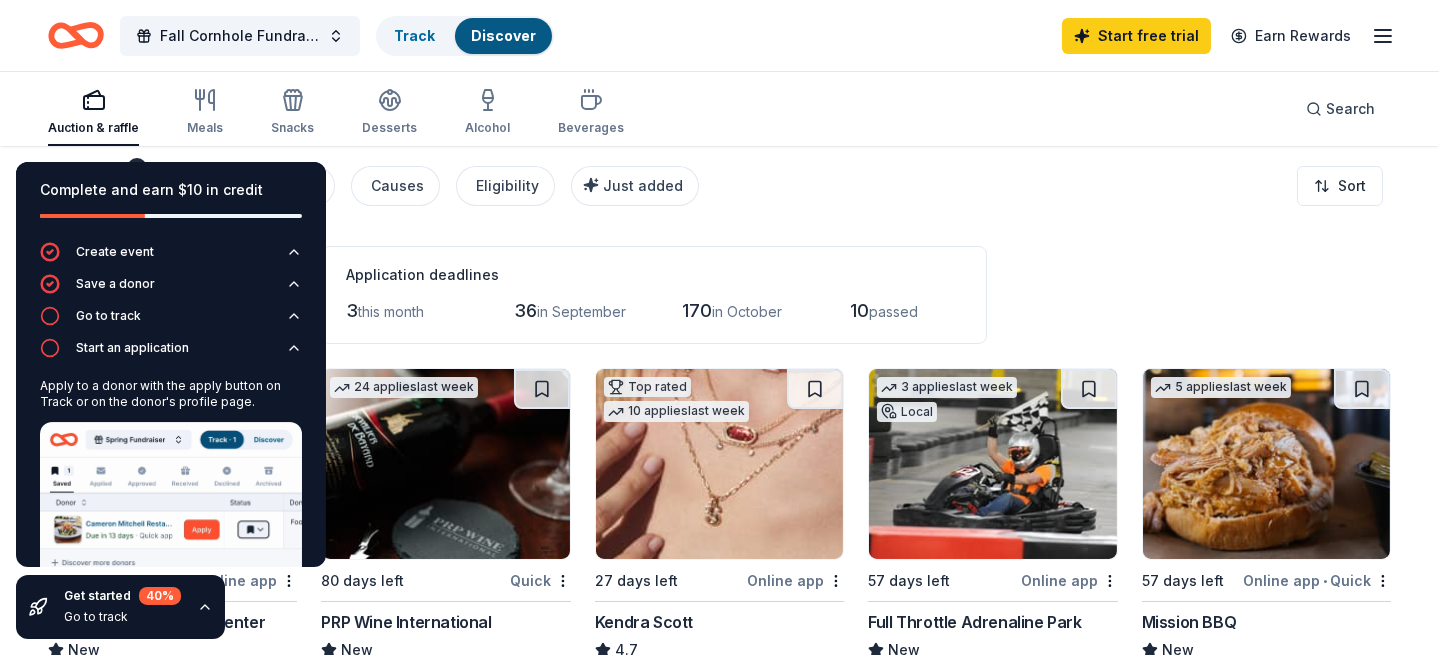 scroll, scrollTop: 77, scrollLeft: 0, axis: vertical 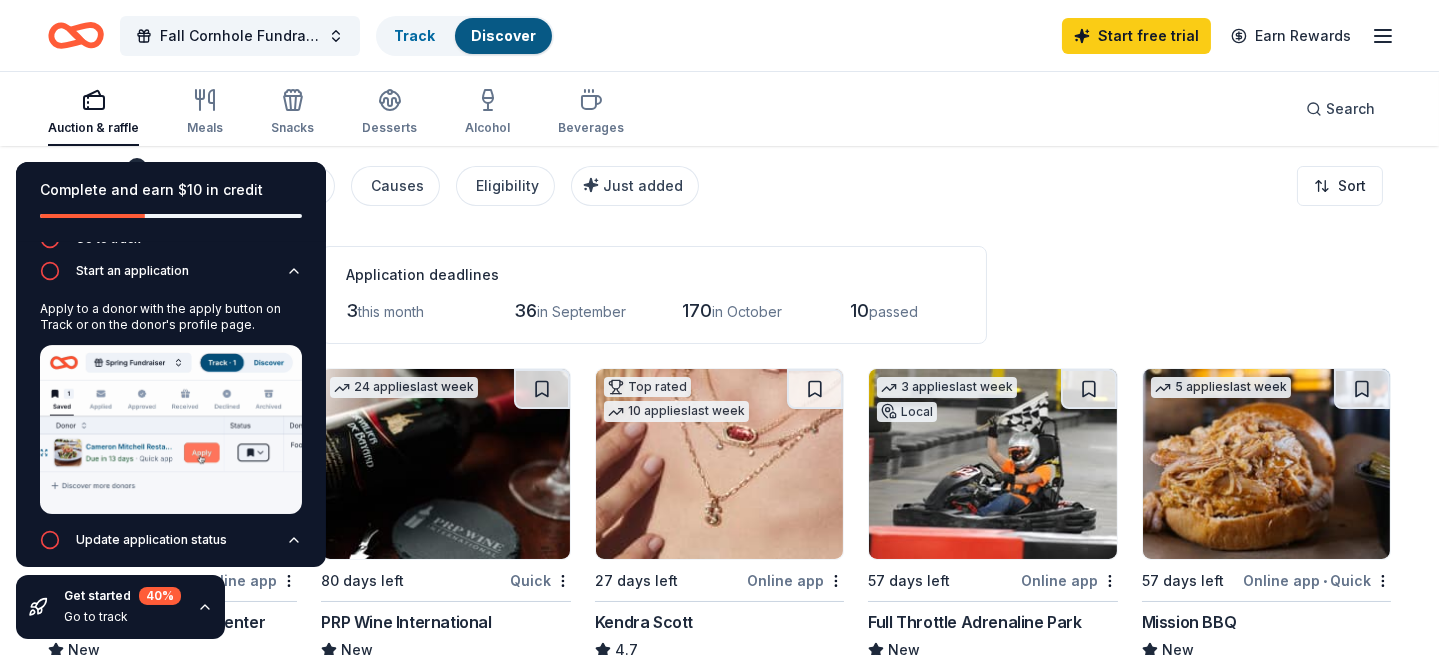 click on "Filter 2 Application methods Causes Eligibility Just added Sort" at bounding box center (719, 186) 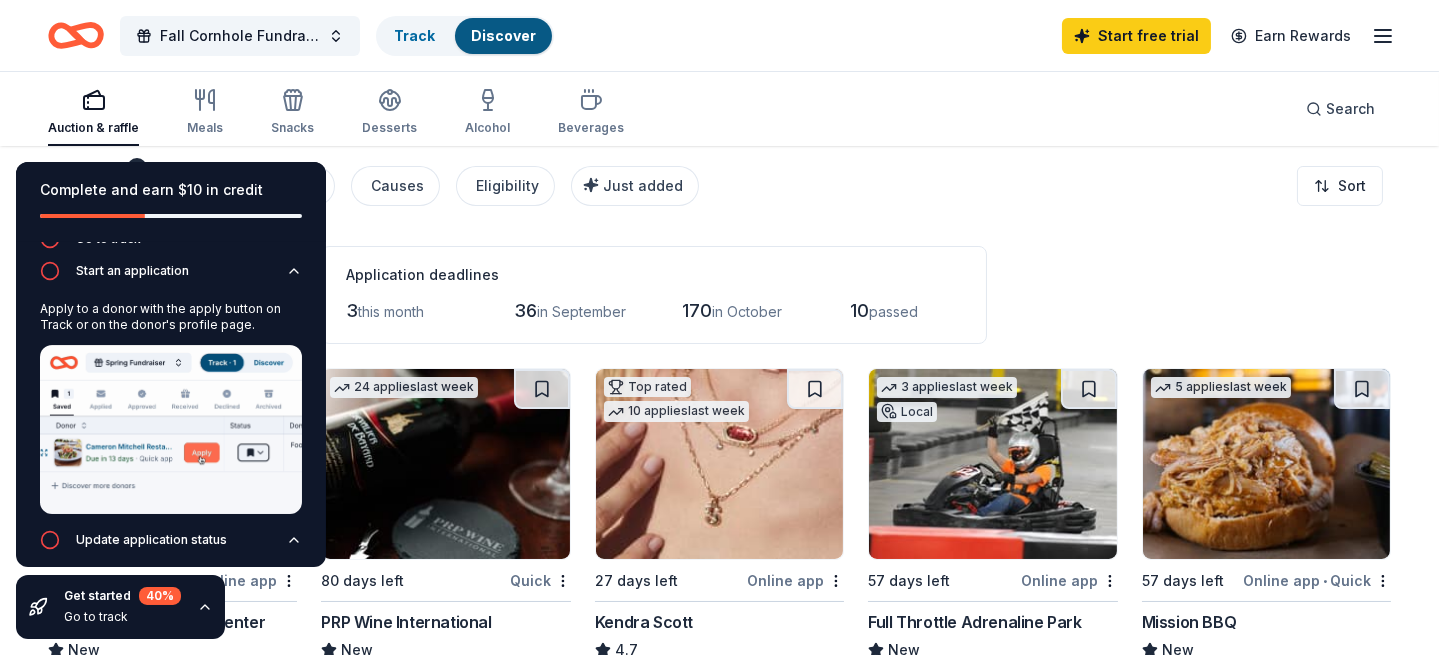 click on "Complete and earn $10 in credit" at bounding box center (171, 202) 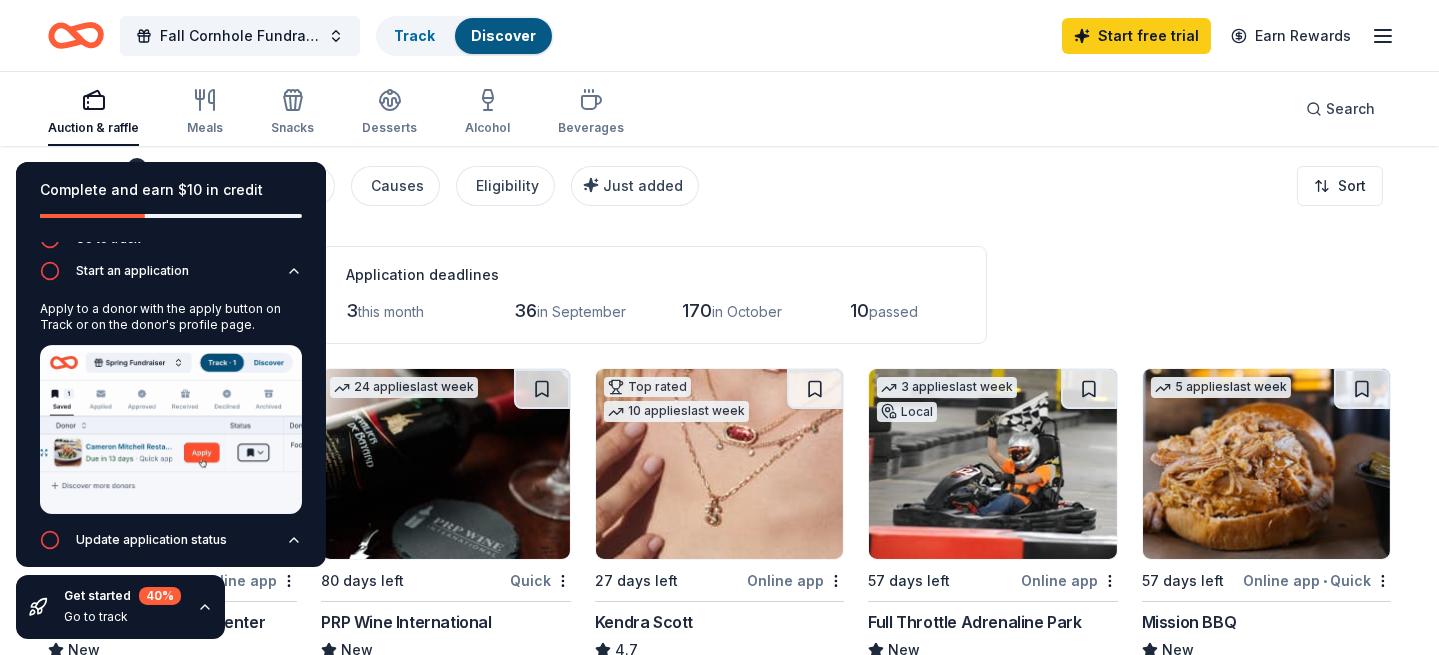 click on "Application deadlines" at bounding box center [654, 275] 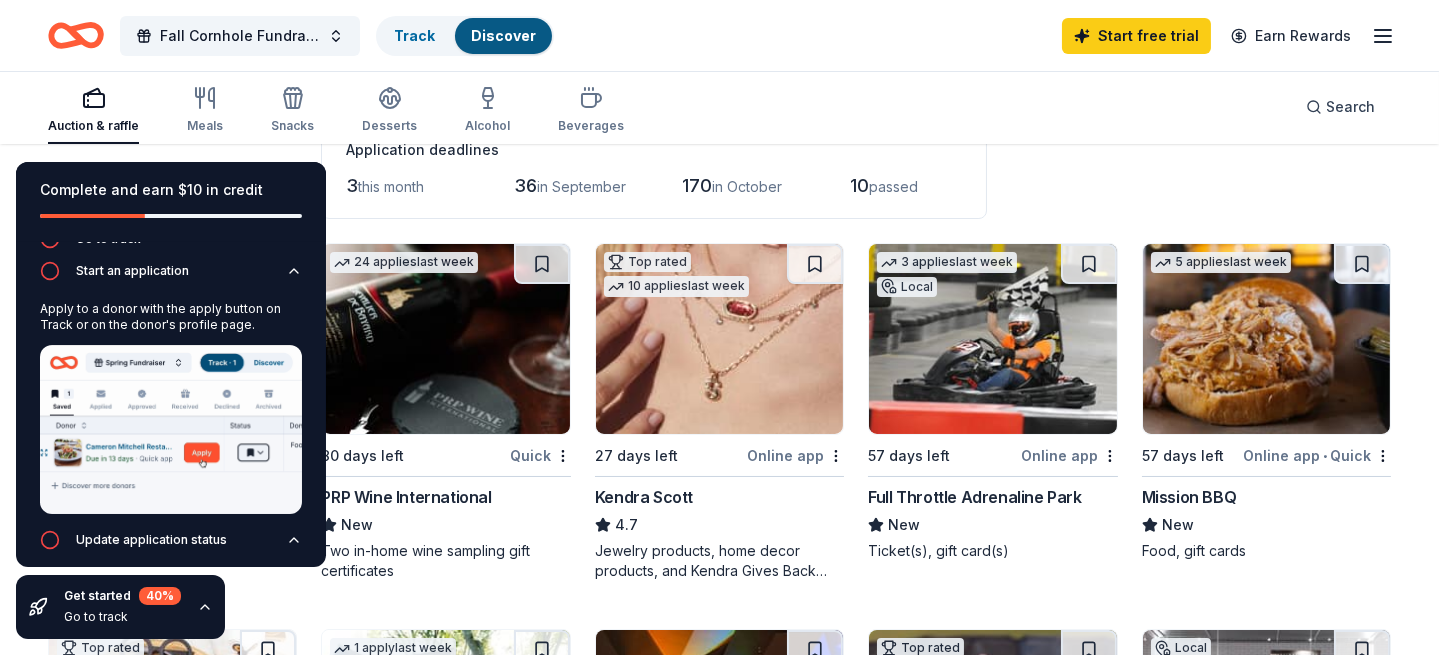 scroll, scrollTop: 123, scrollLeft: 0, axis: vertical 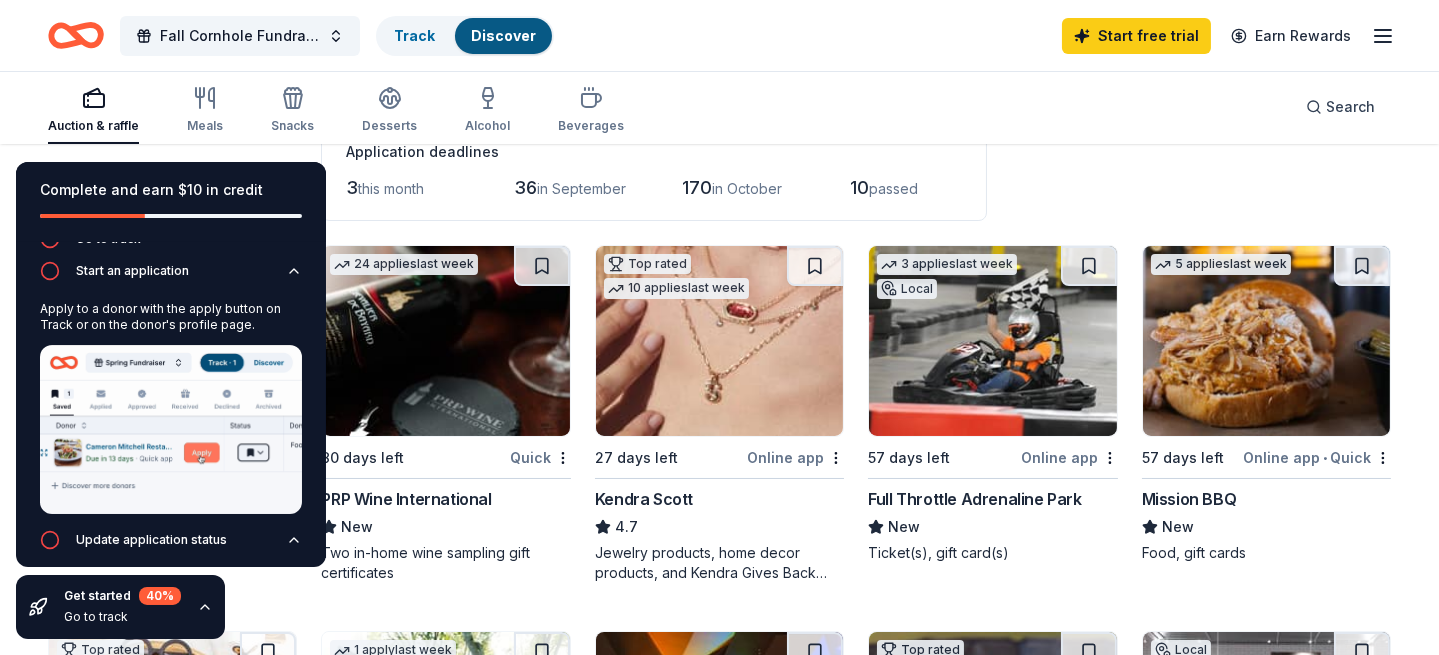 click 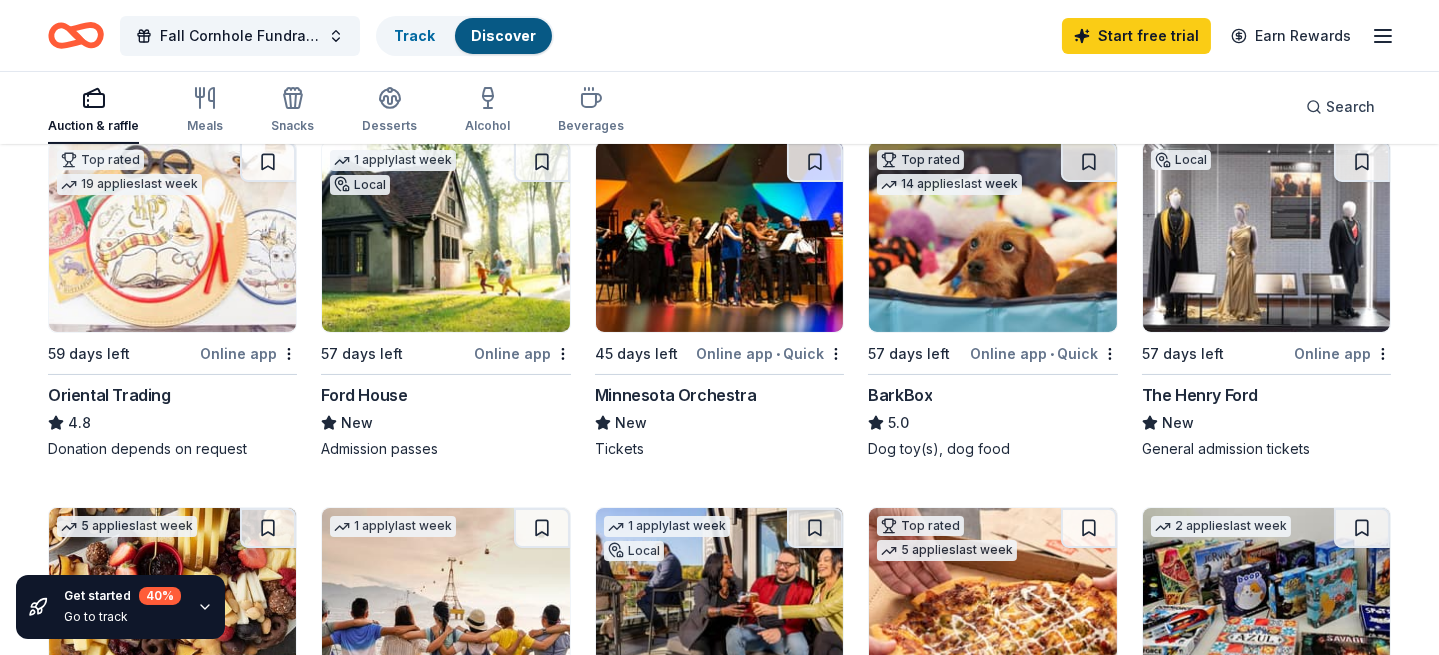 scroll, scrollTop: 612, scrollLeft: 0, axis: vertical 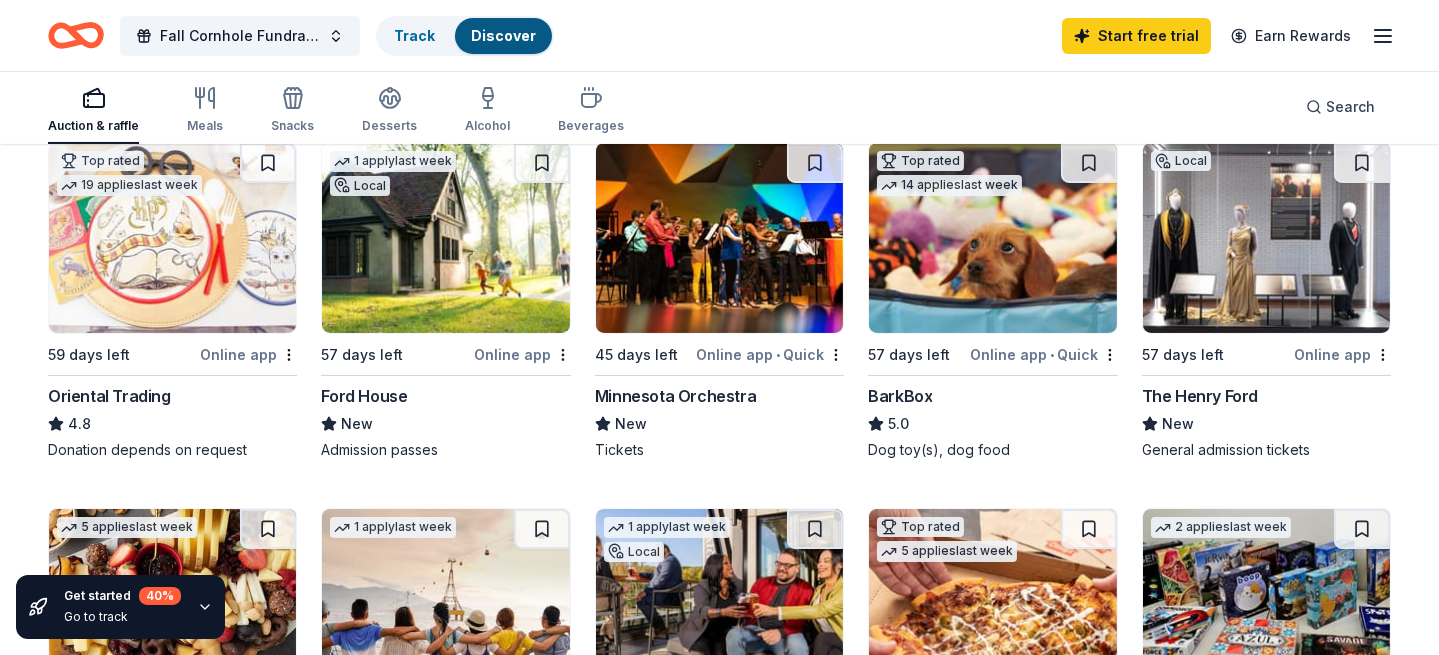 click on "BarkBox" at bounding box center (900, 396) 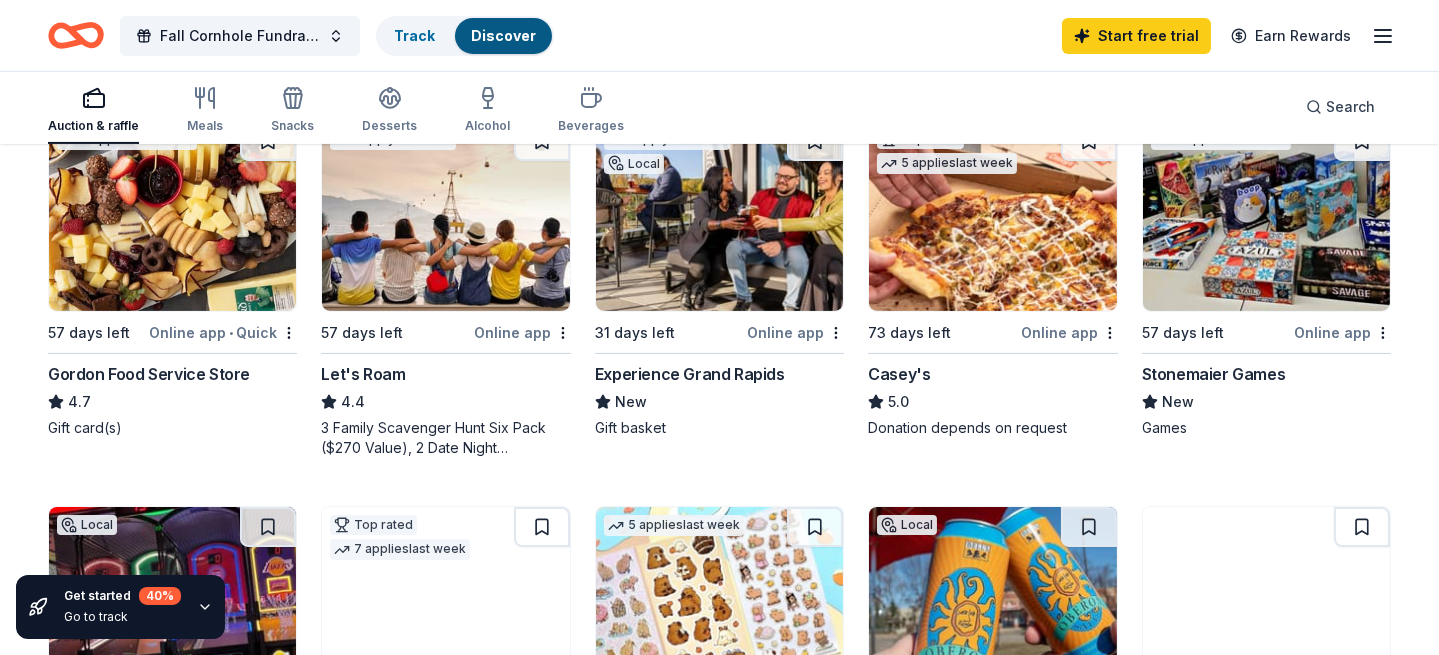 scroll, scrollTop: 999, scrollLeft: 0, axis: vertical 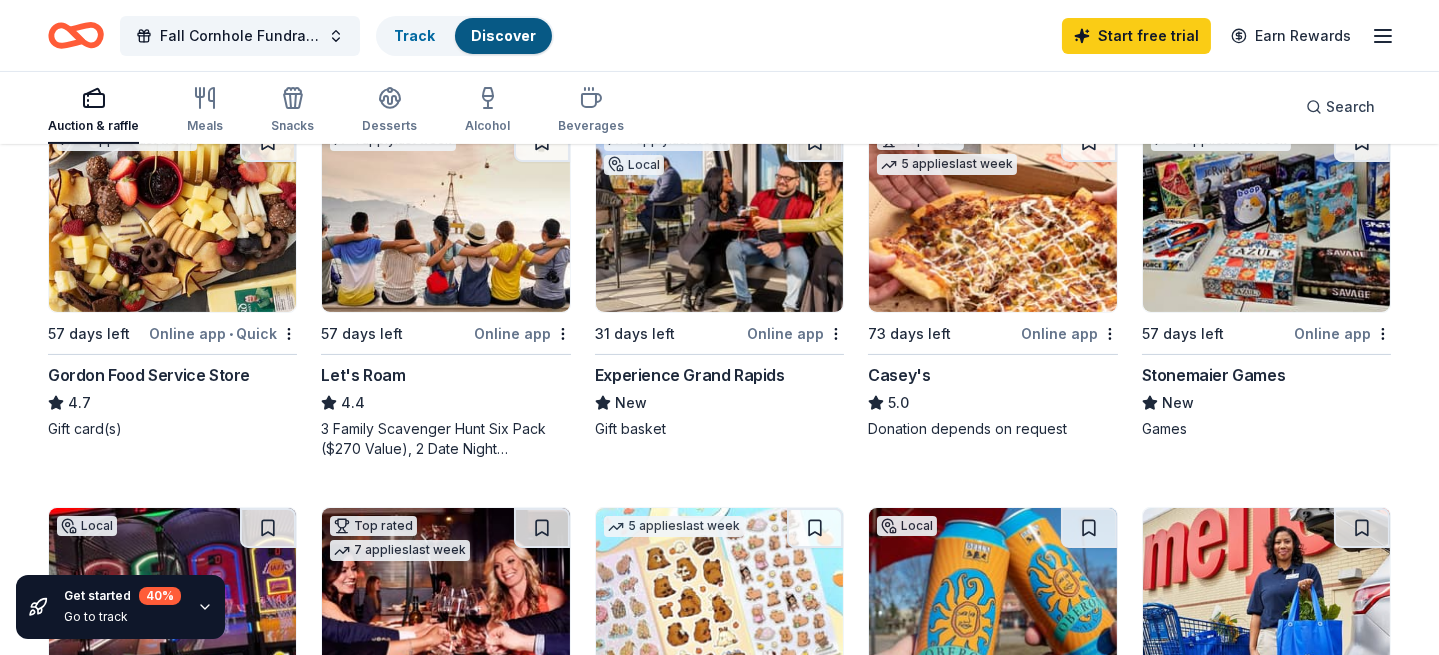 click on "Stonemaier Games" at bounding box center (1214, 375) 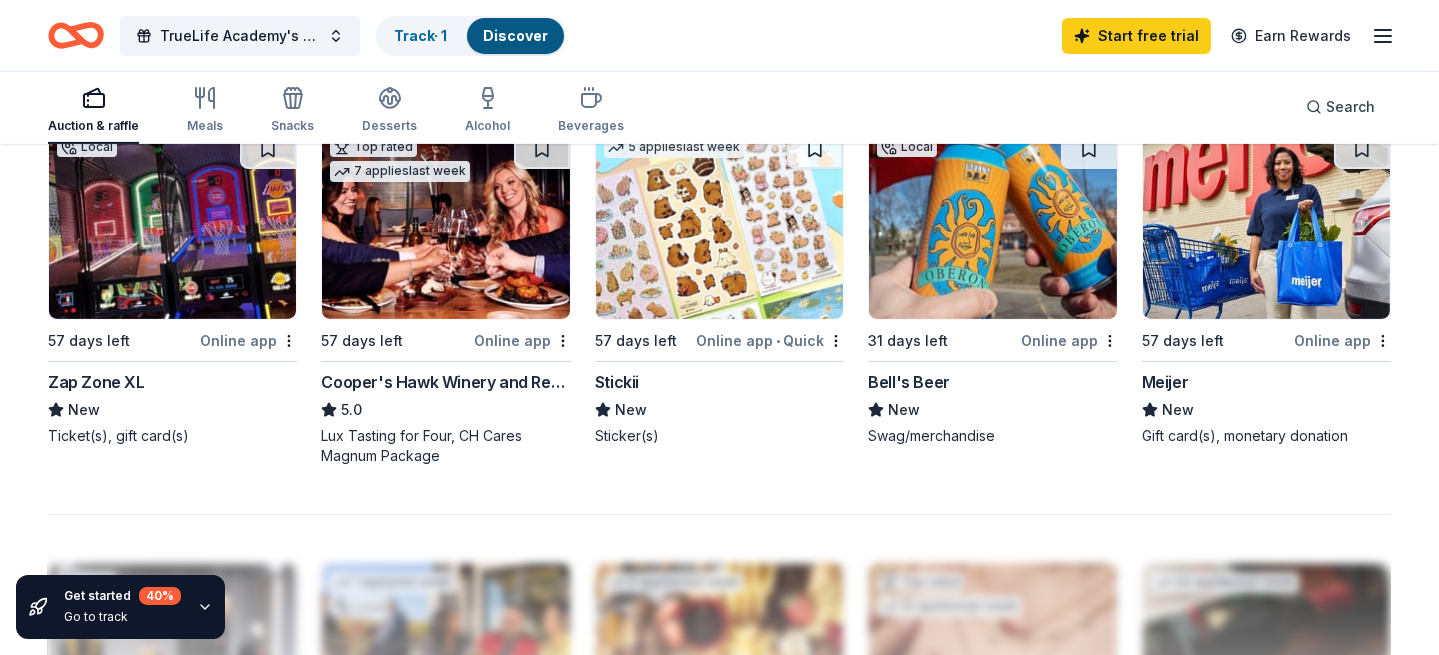 scroll, scrollTop: 1378, scrollLeft: 0, axis: vertical 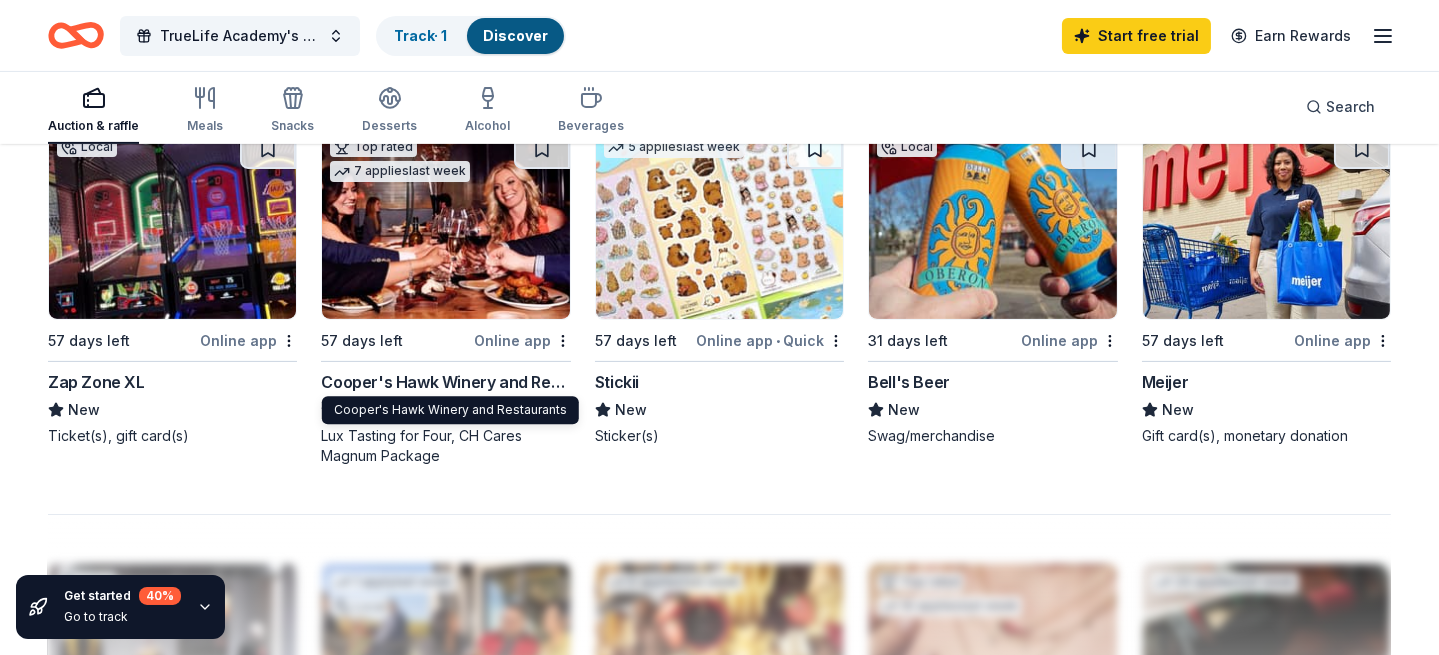 click on "Cooper's Hawk Winery and Restaurants" at bounding box center [445, 382] 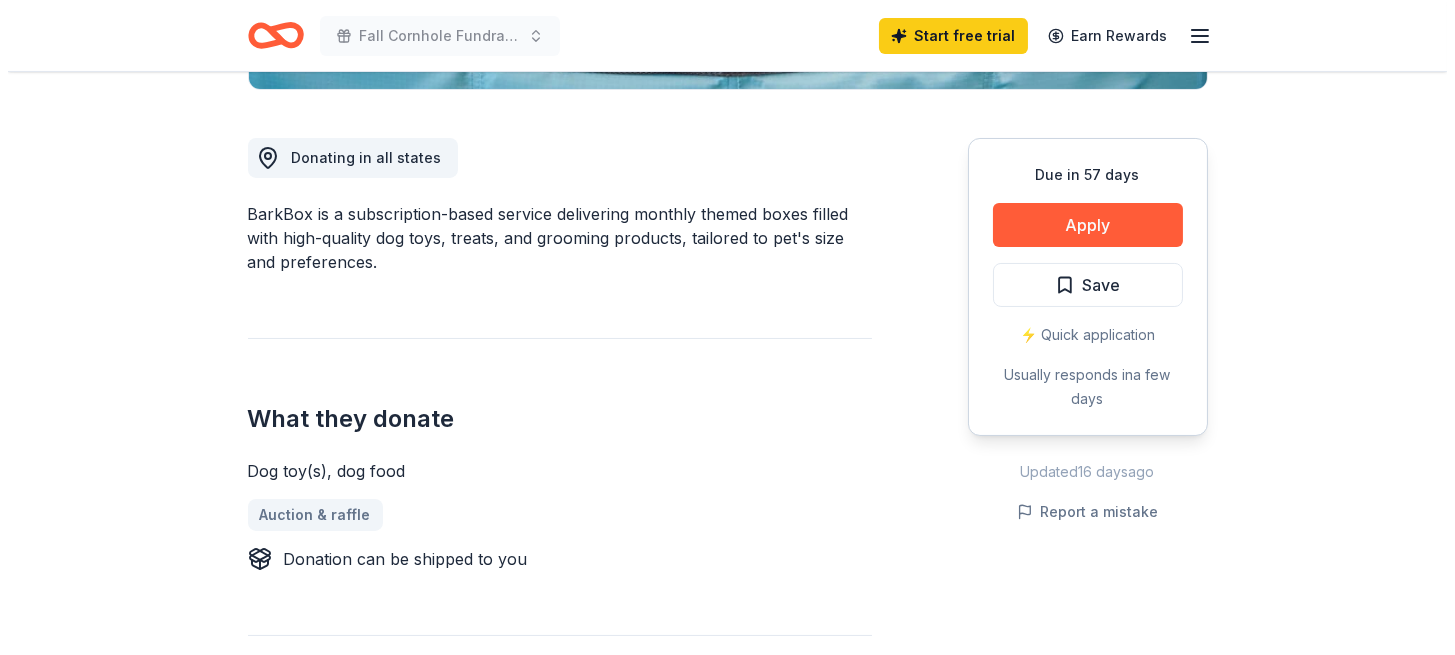 scroll, scrollTop: 519, scrollLeft: 0, axis: vertical 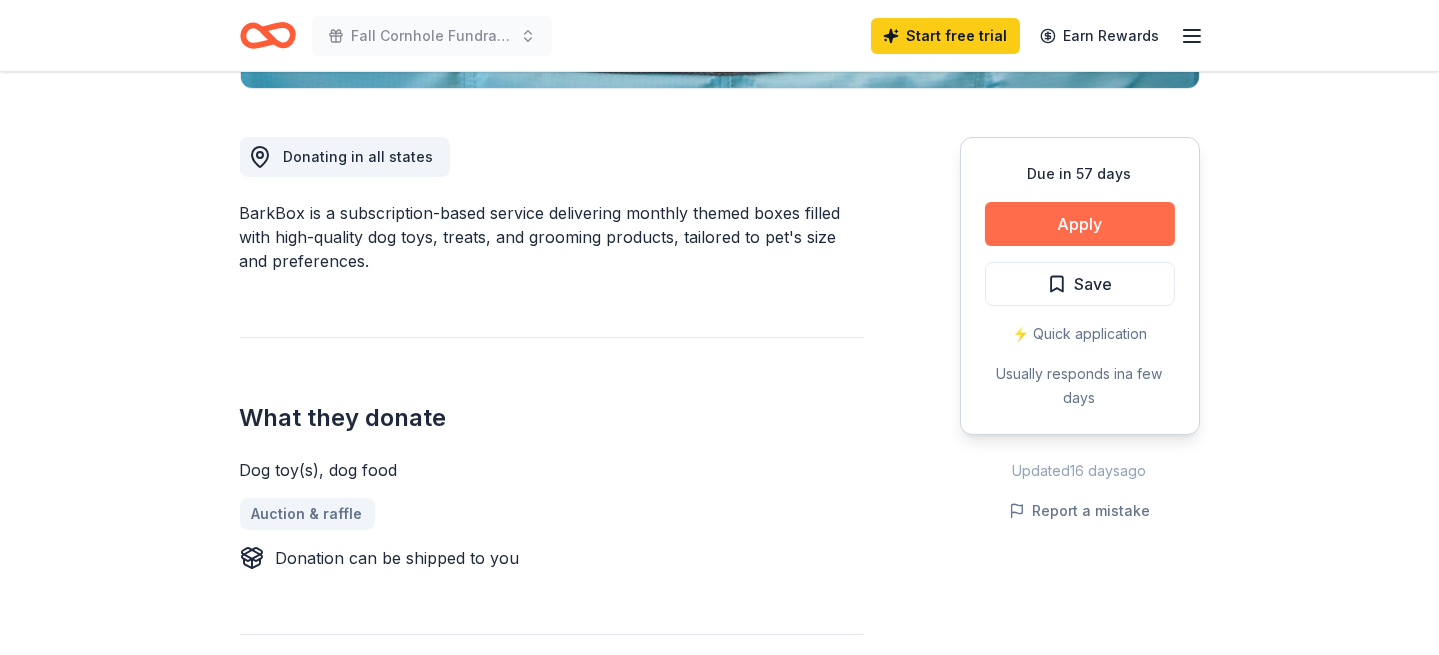 click on "Apply" at bounding box center (1080, 224) 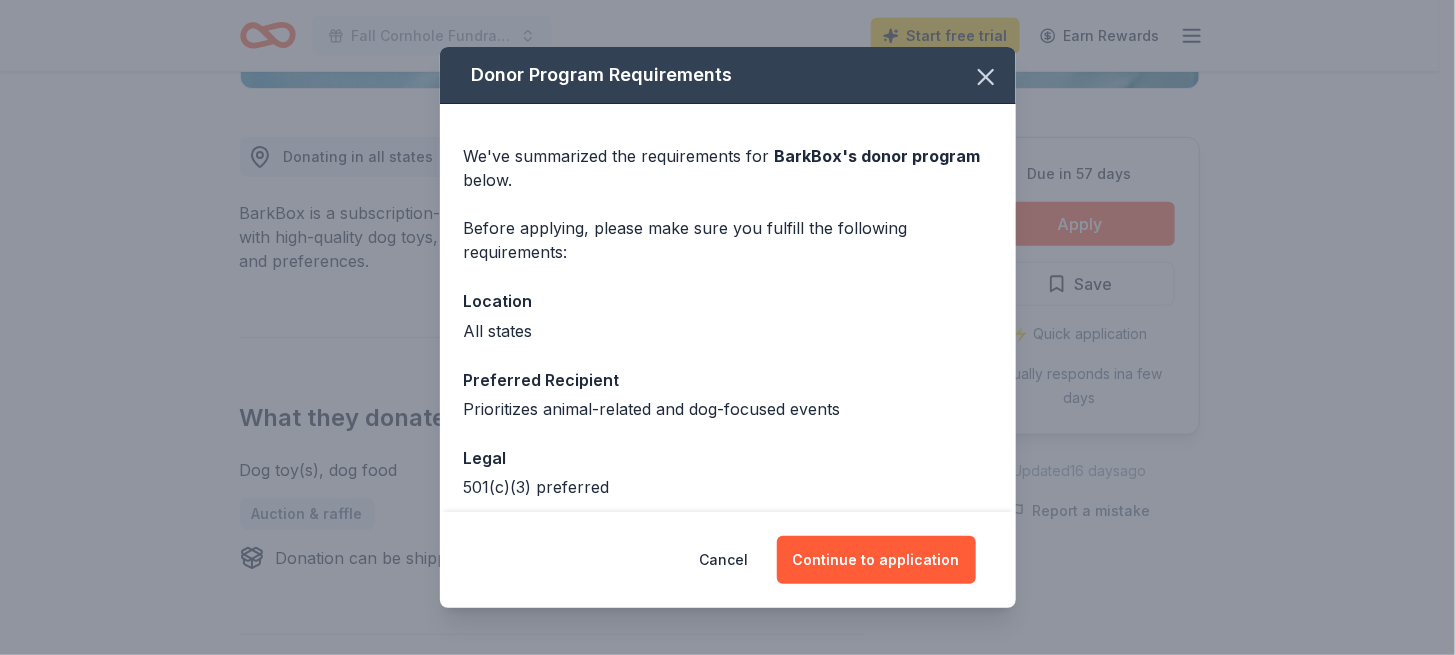 scroll, scrollTop: 93, scrollLeft: 0, axis: vertical 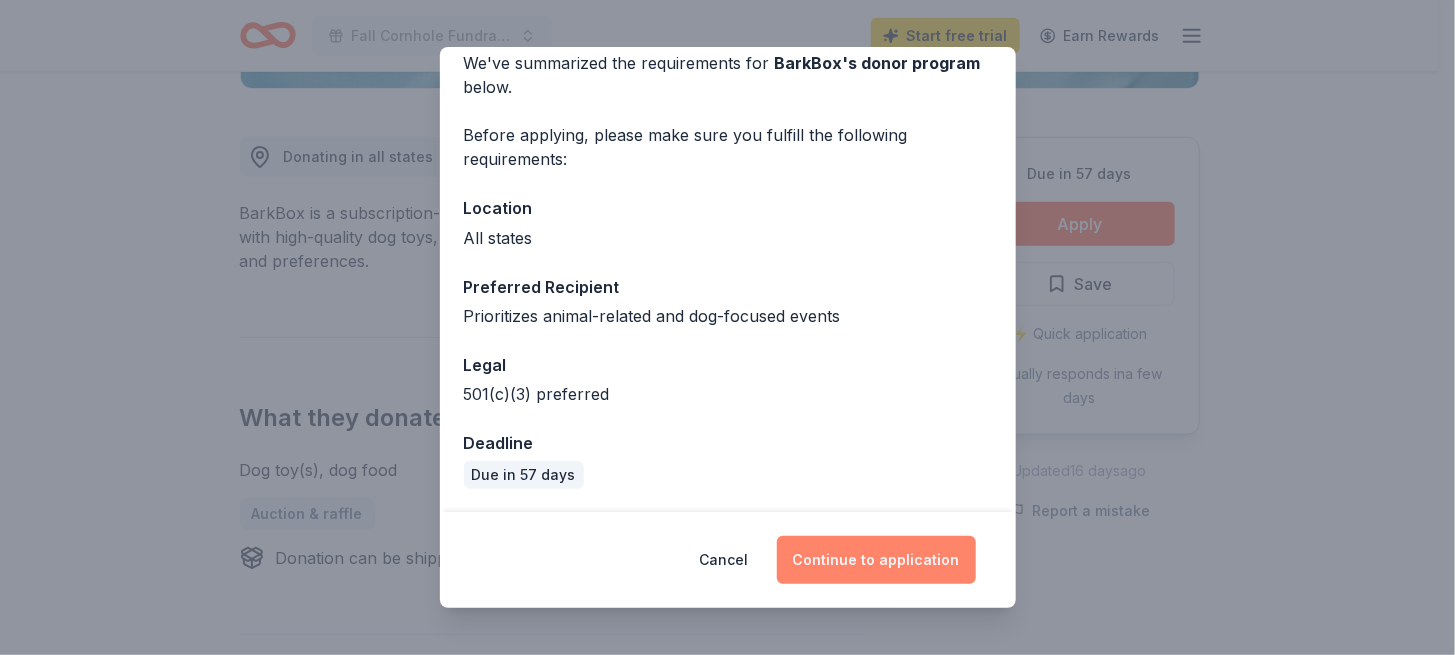 click on "Continue to application" at bounding box center (876, 560) 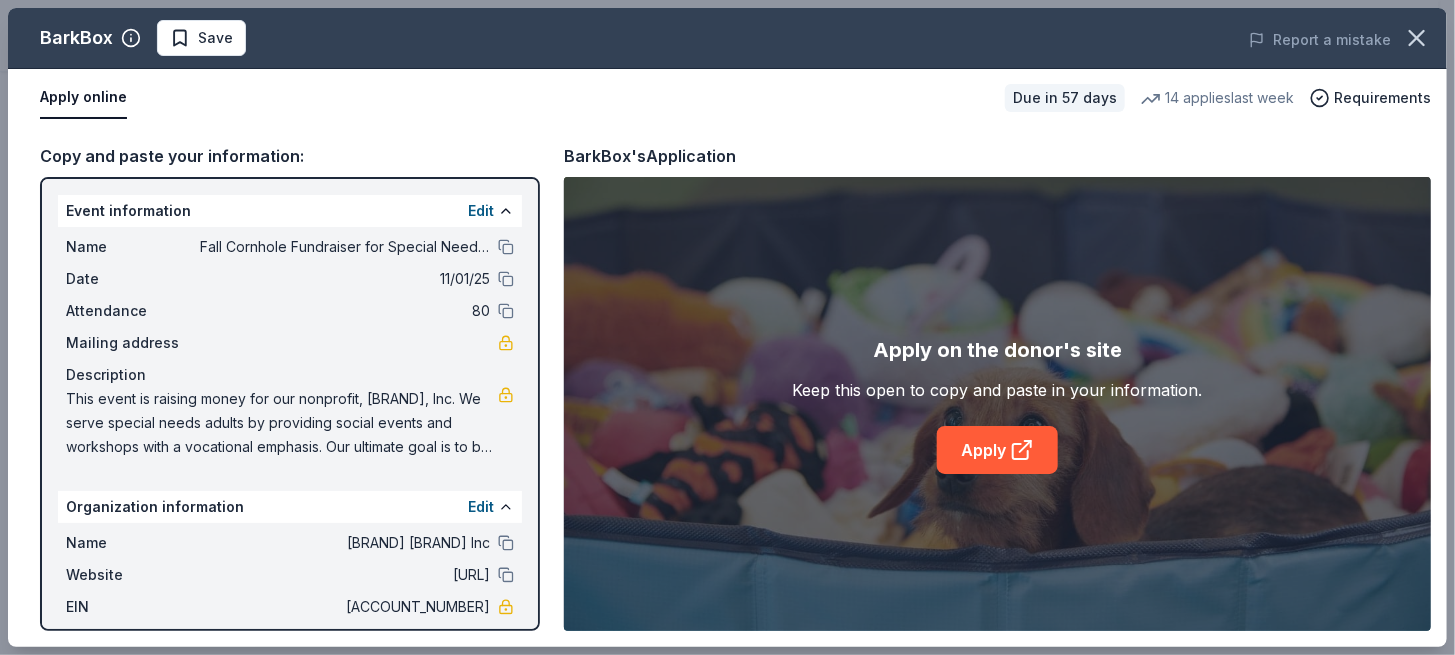 click on "Name" at bounding box center (133, 247) 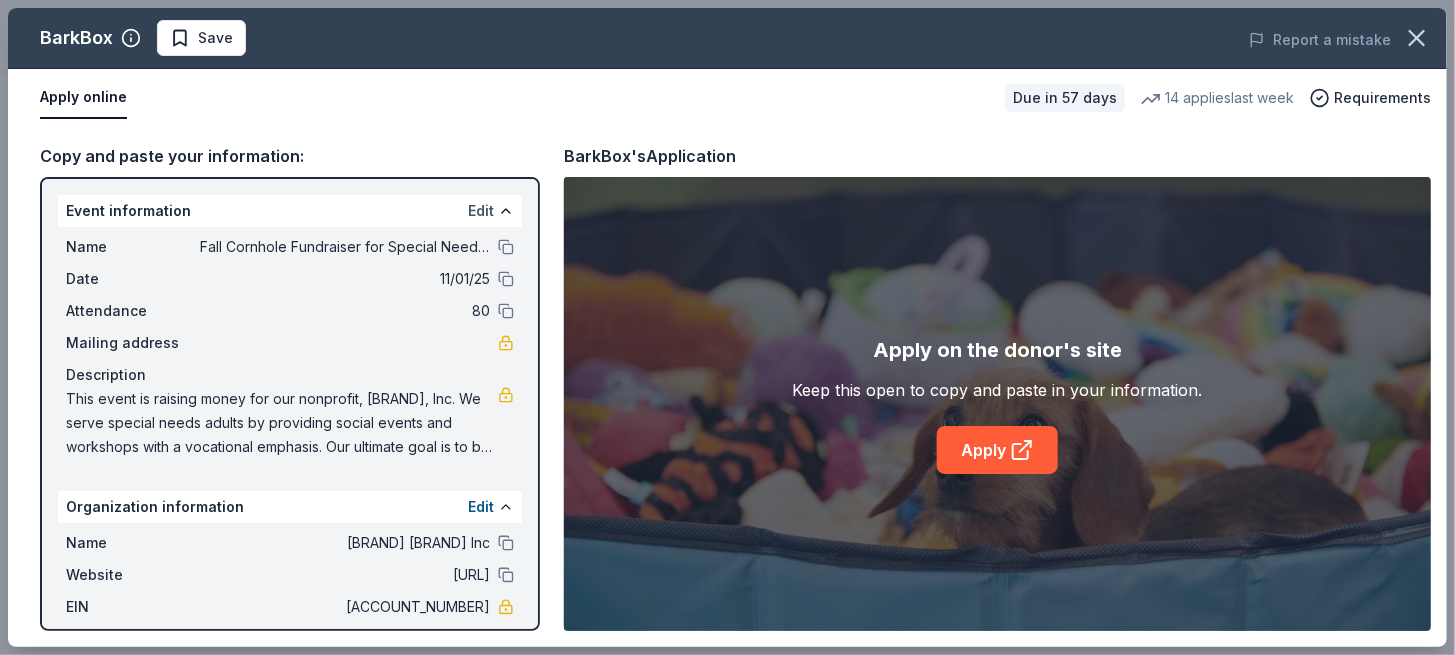click on "Edit" at bounding box center (481, 211) 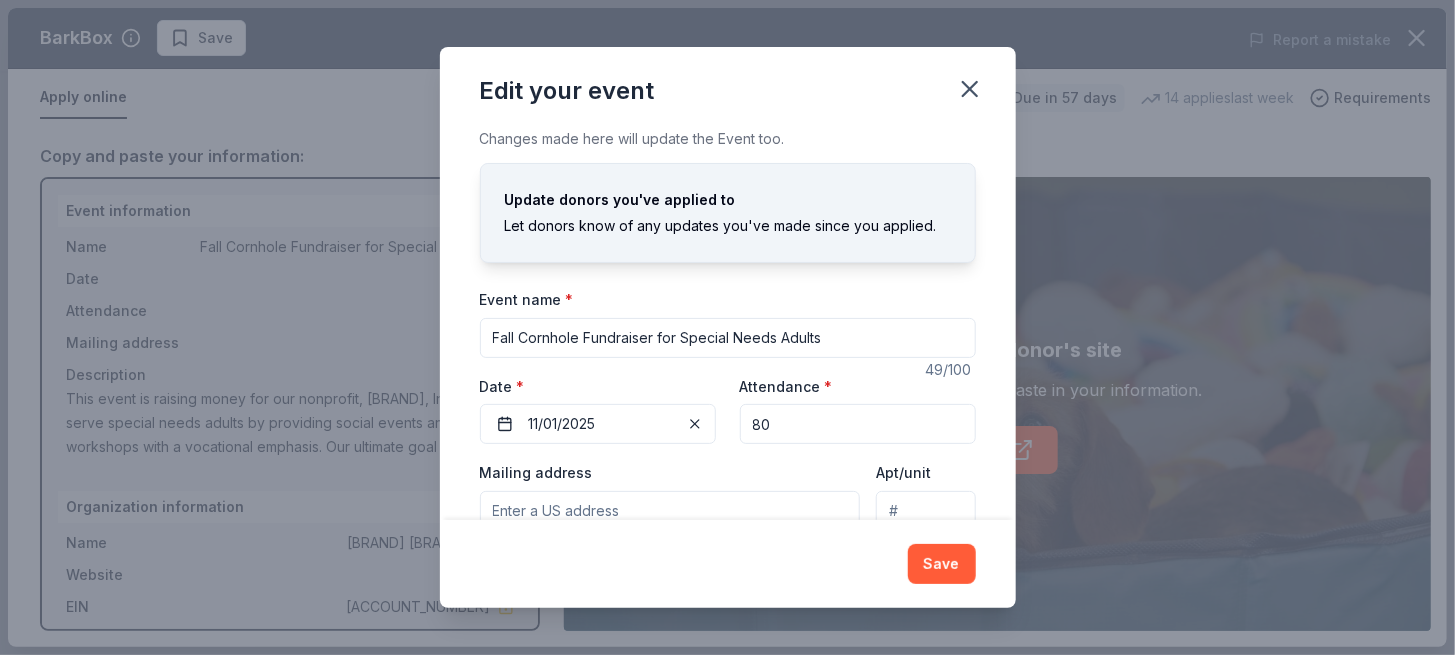 click on "Fall Cornhole Fundraiser for Special Needs Adults" at bounding box center [728, 338] 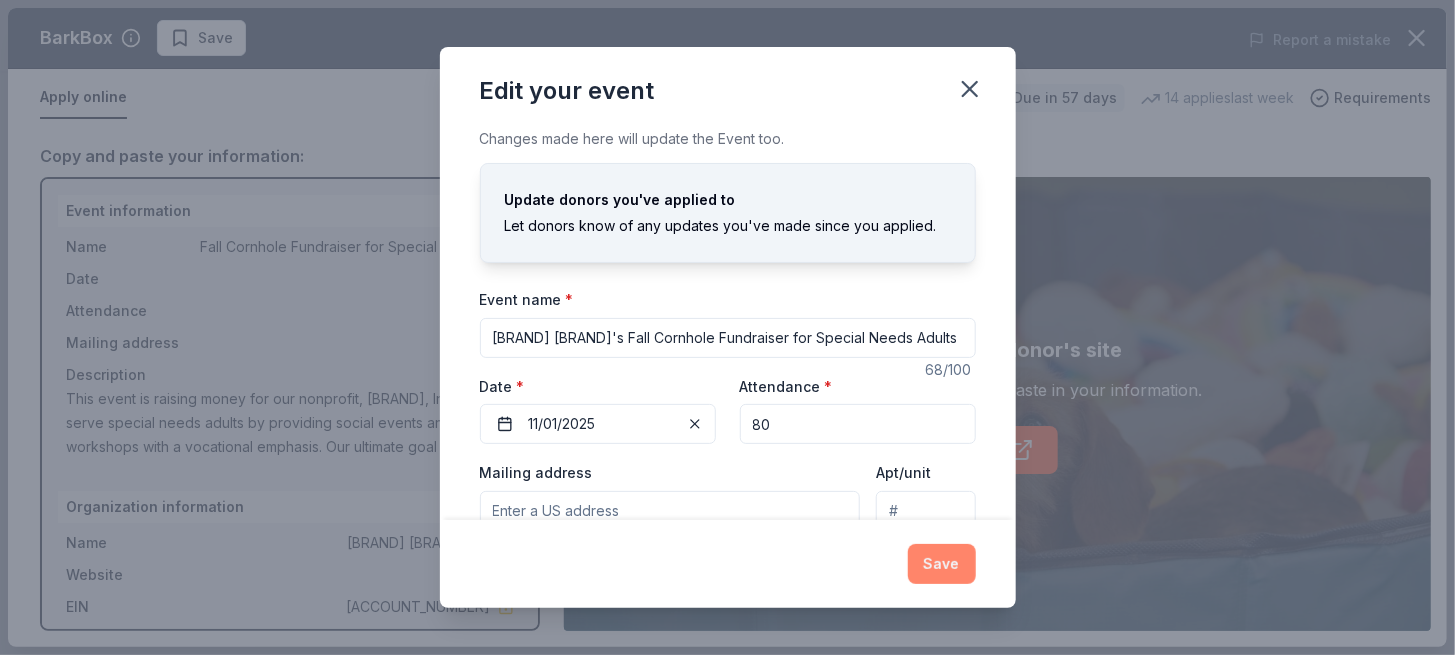type on "[BRAND] [BRAND]'s Fall Cornhole Fundraiser for Special Needs Adults" 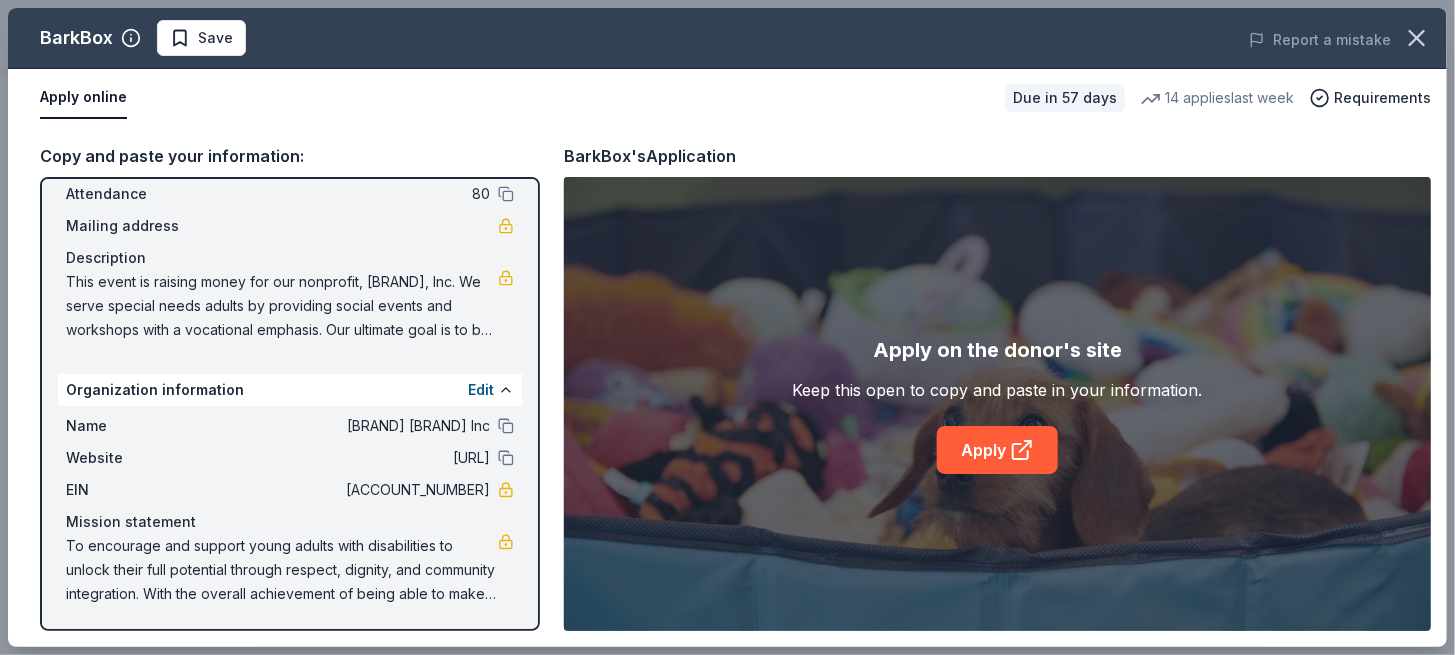 scroll, scrollTop: 0, scrollLeft: 0, axis: both 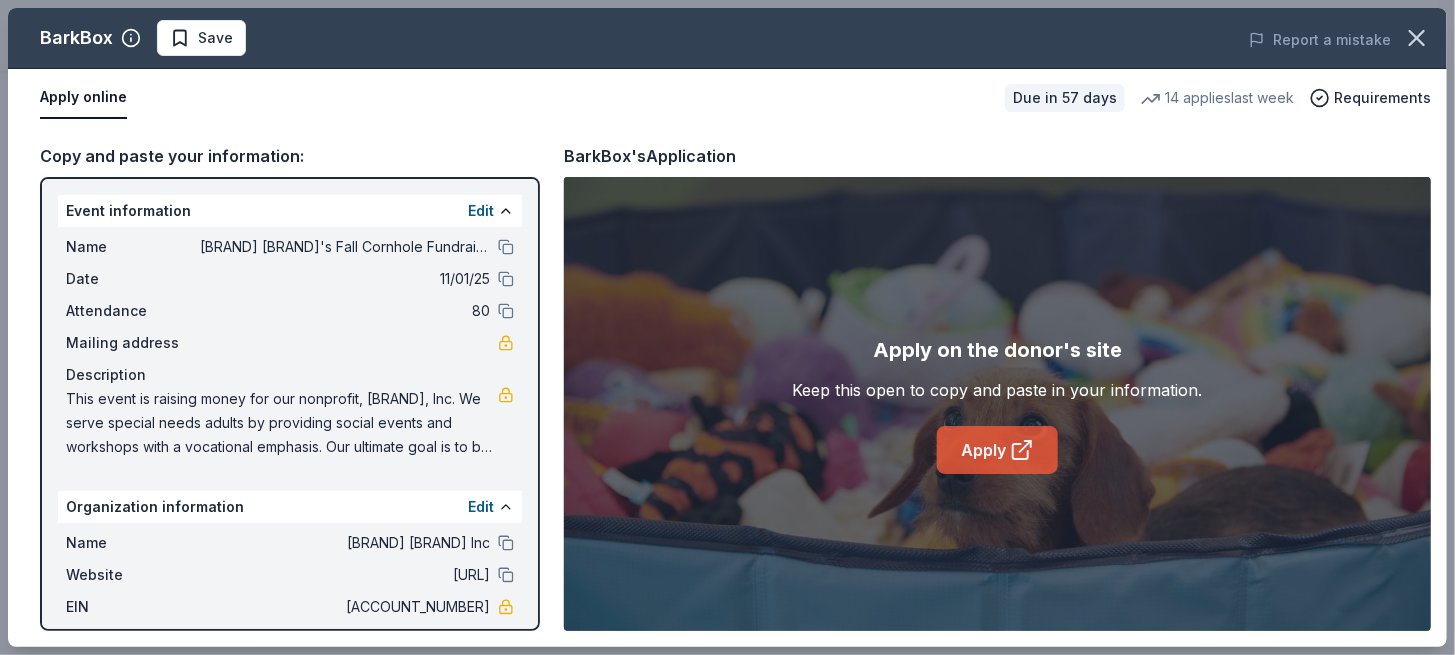click on "Apply" at bounding box center [997, 450] 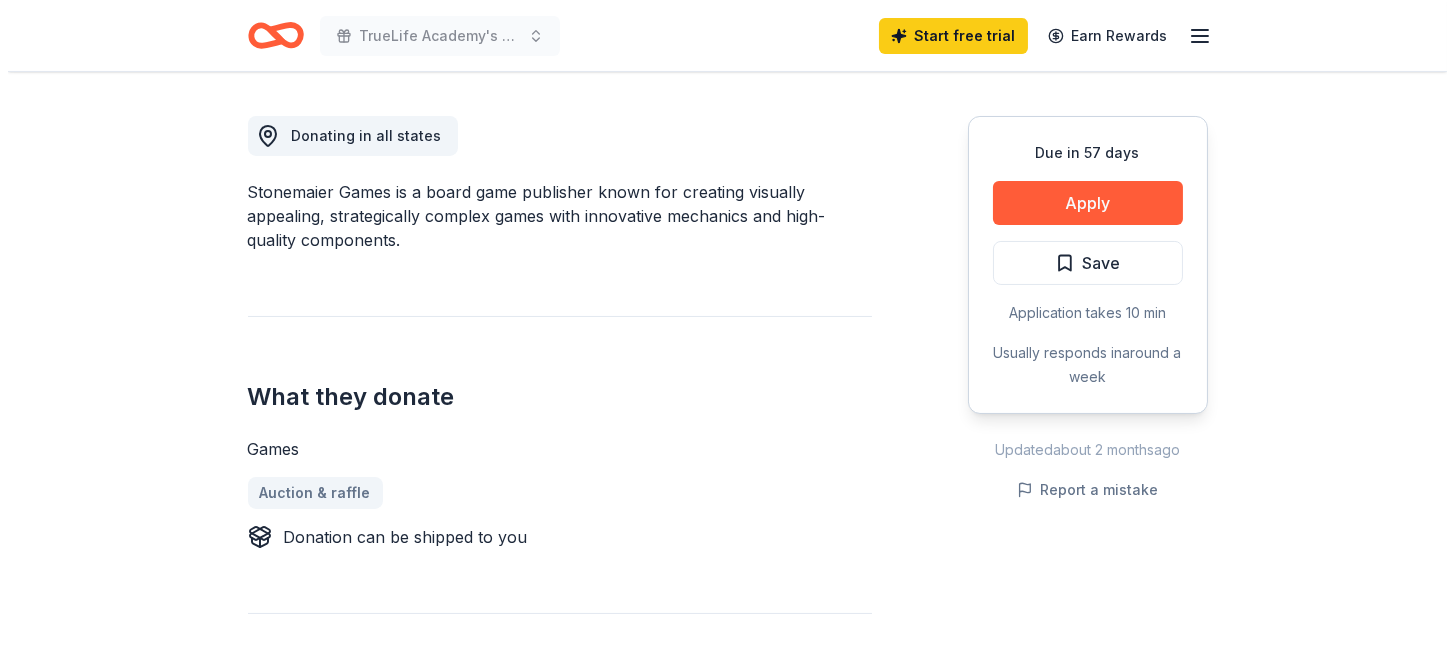 scroll, scrollTop: 540, scrollLeft: 0, axis: vertical 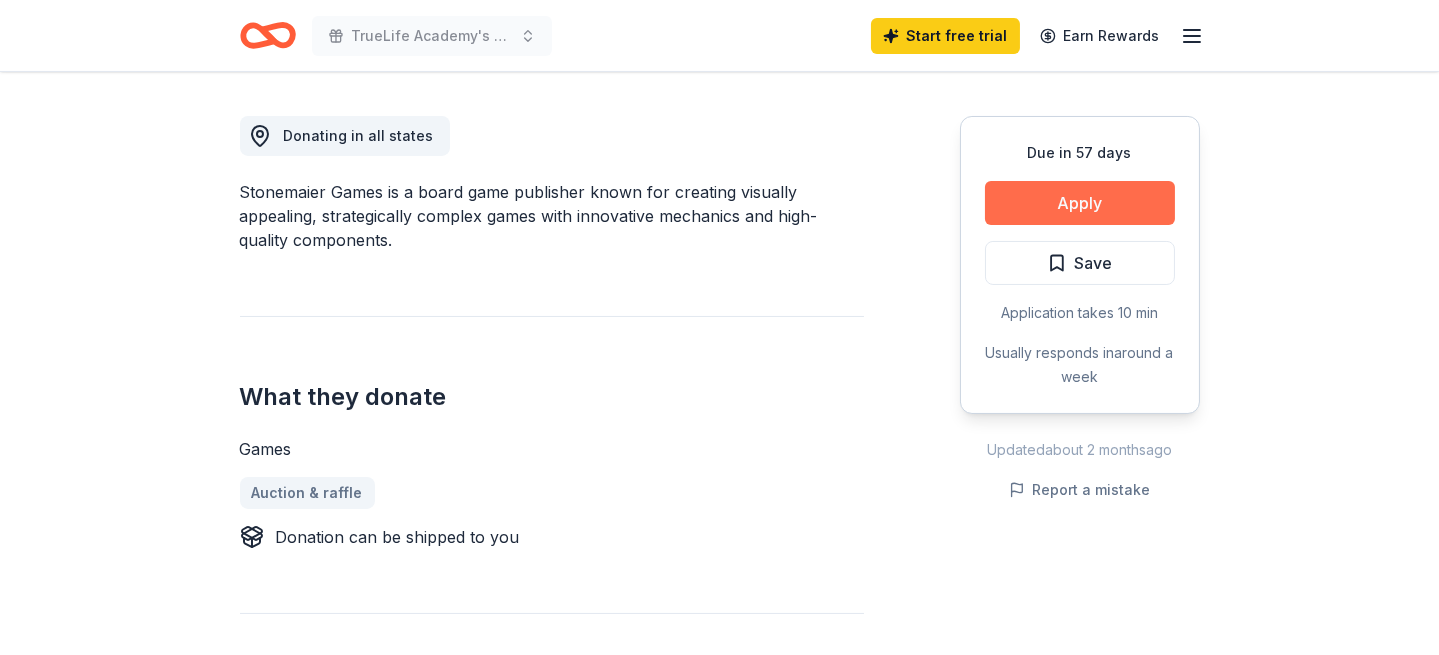 click on "Apply" at bounding box center [1080, 203] 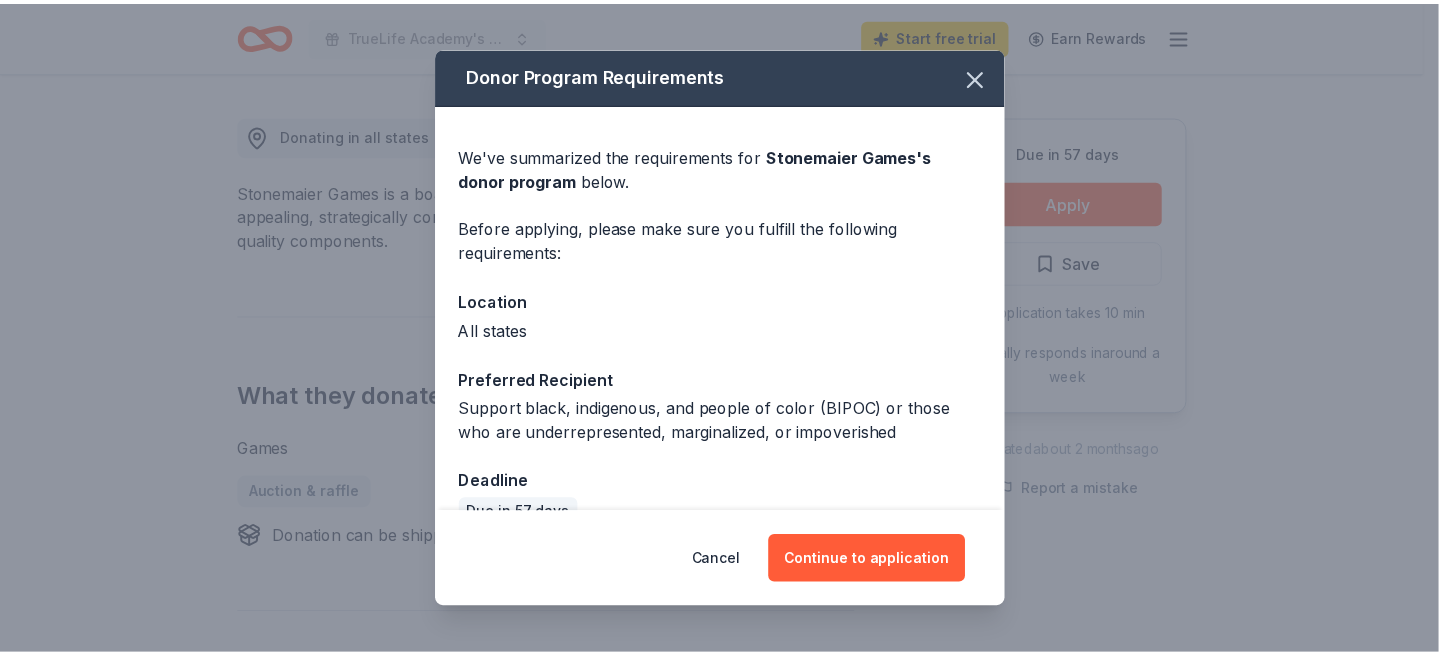 scroll, scrollTop: 39, scrollLeft: 0, axis: vertical 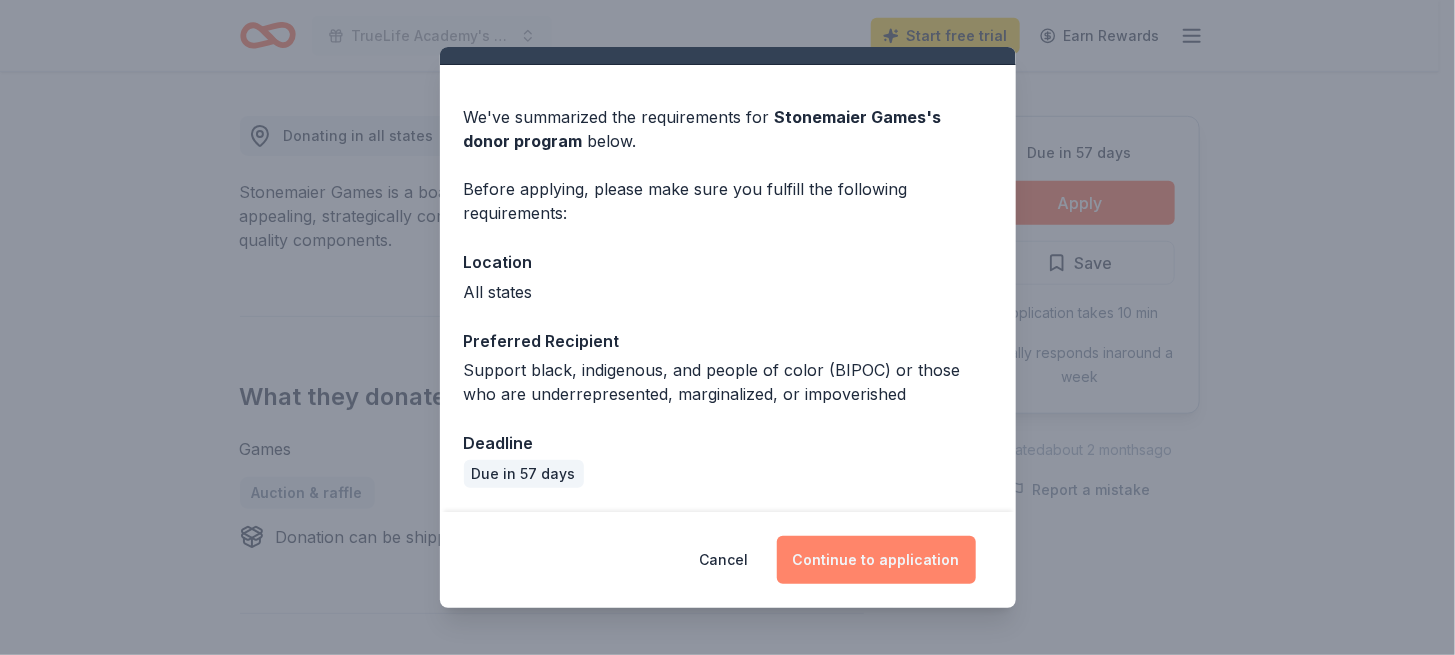 click on "Continue to application" at bounding box center [876, 560] 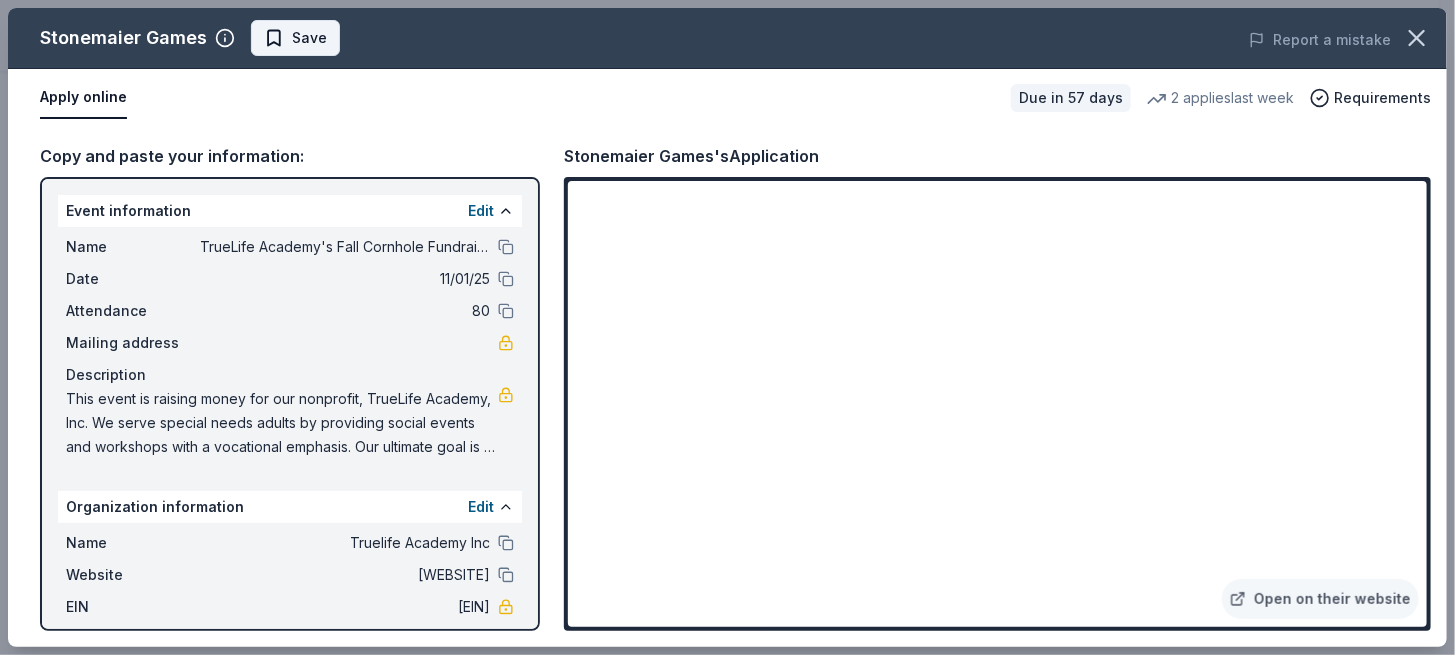 click on "Save" at bounding box center (295, 38) 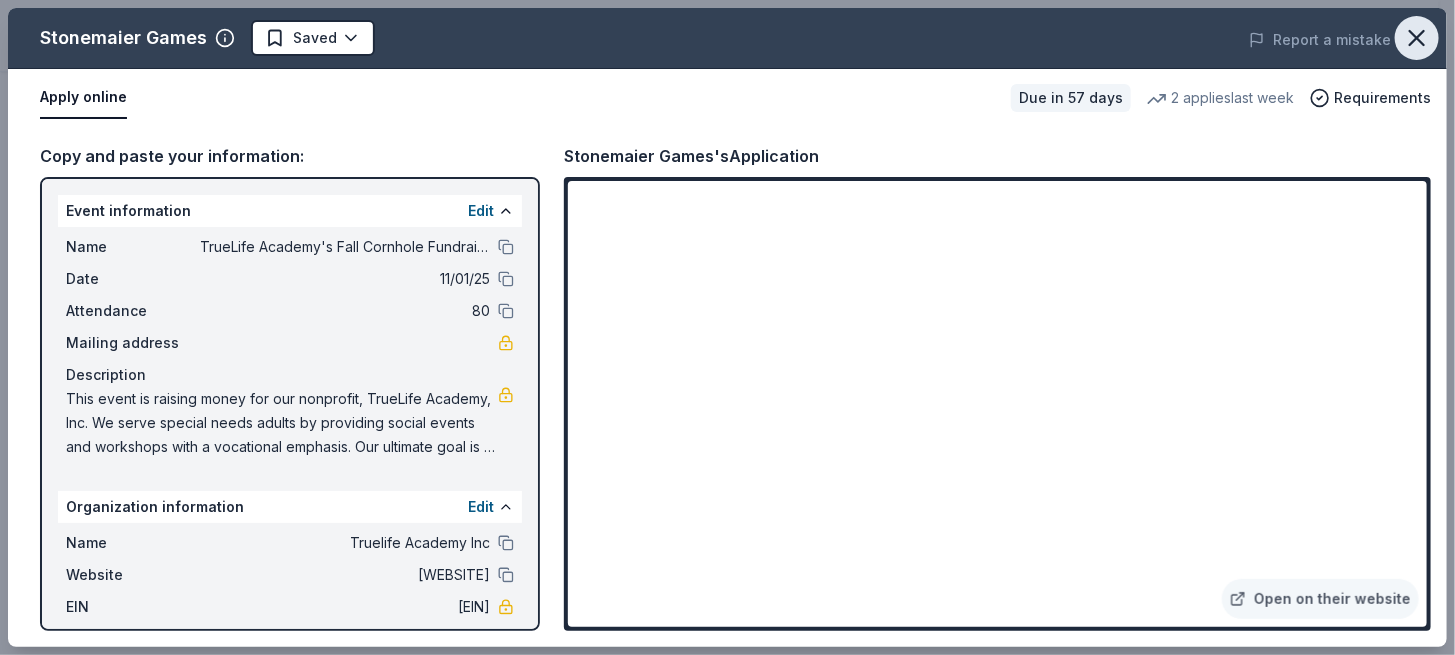 click 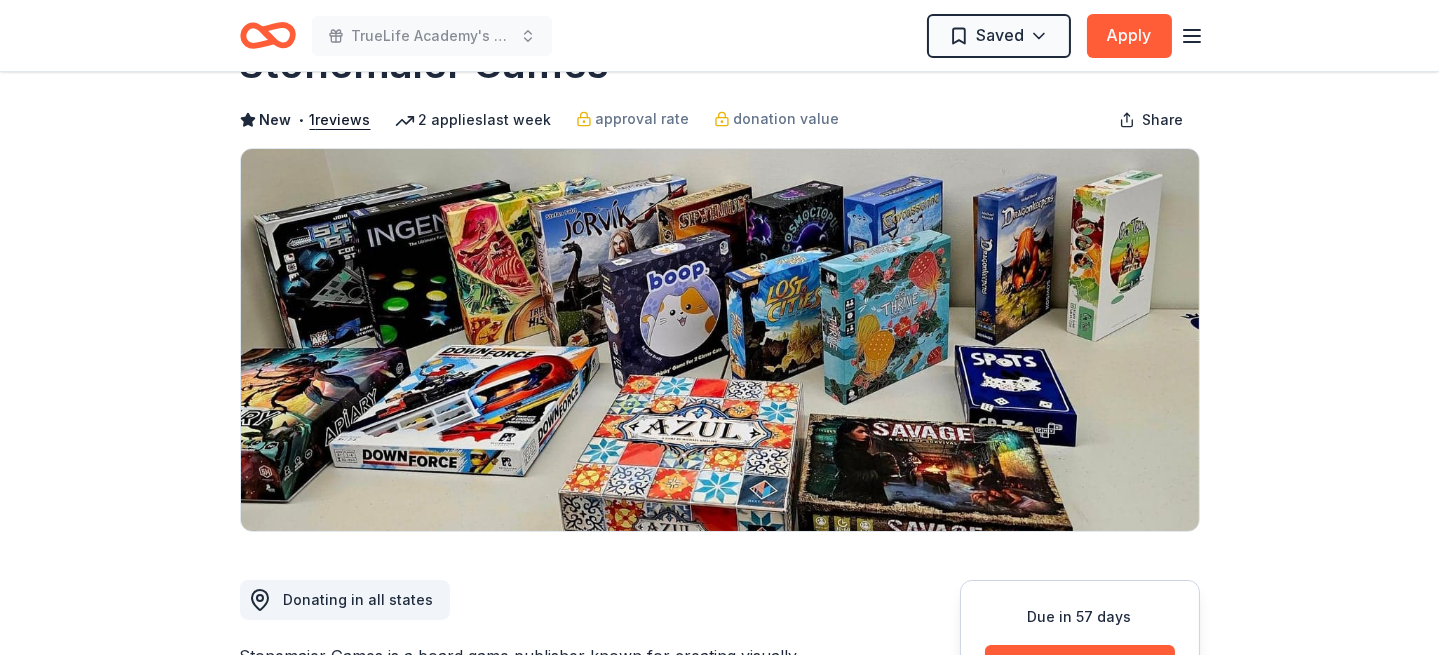 scroll, scrollTop: 79, scrollLeft: 0, axis: vertical 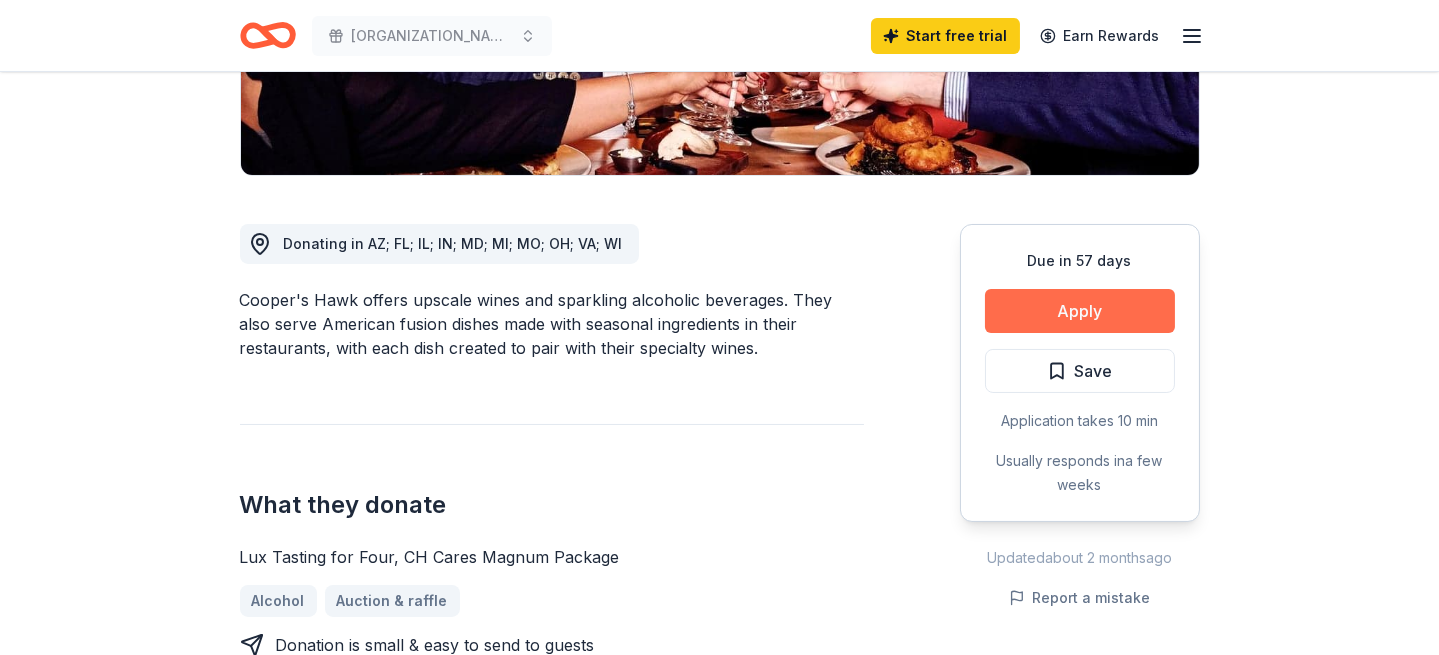 click on "Apply" at bounding box center (1080, 311) 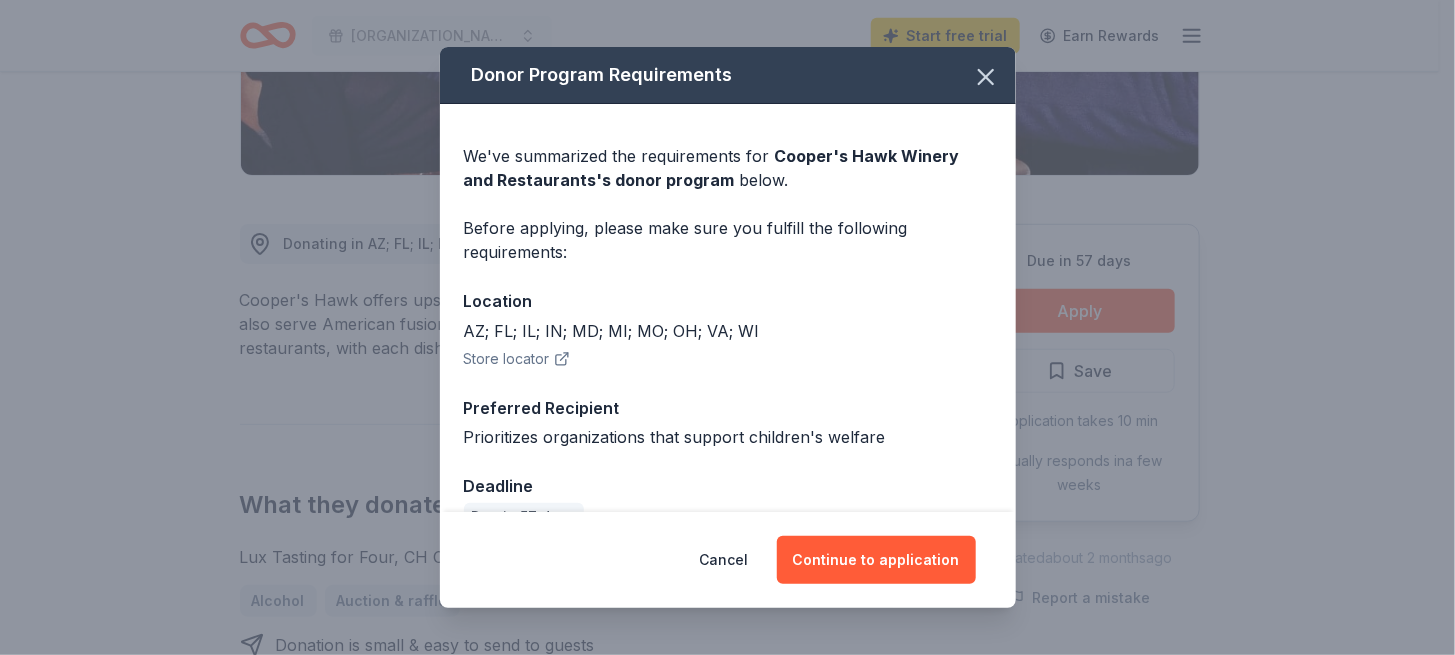 scroll, scrollTop: 43, scrollLeft: 0, axis: vertical 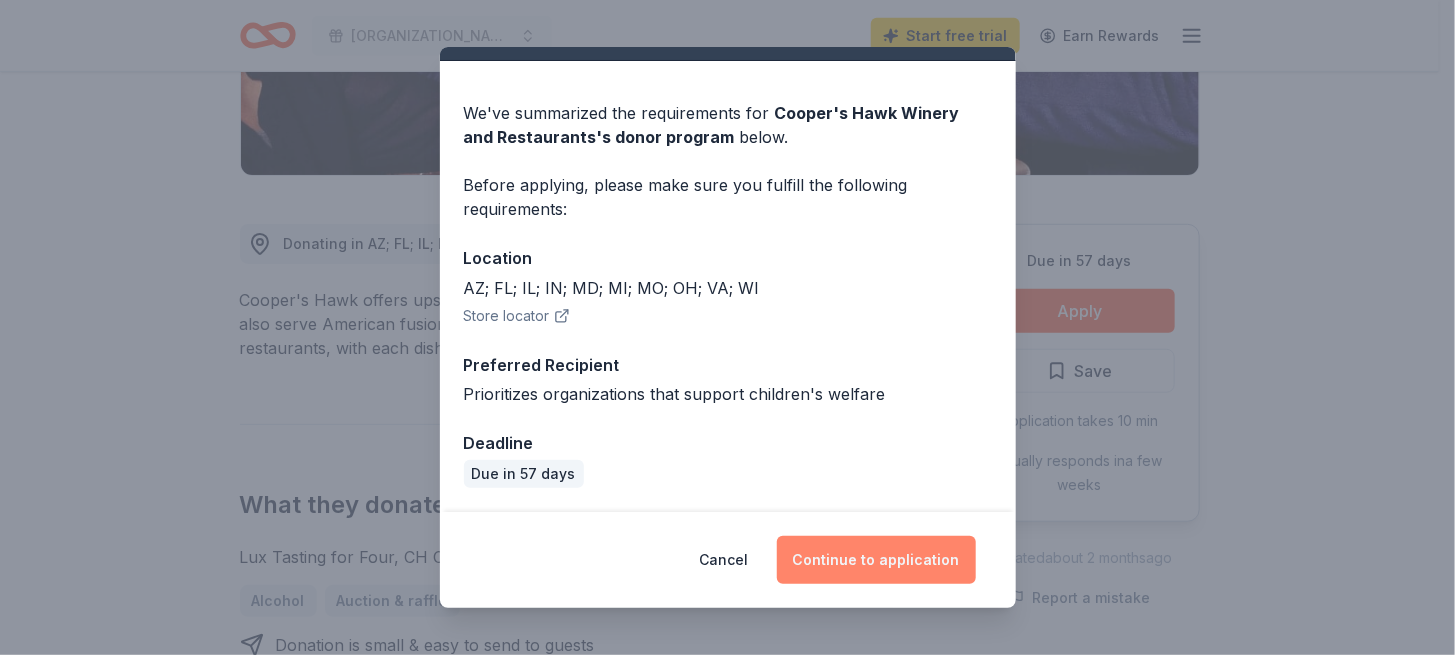 click on "Continue to application" at bounding box center [876, 560] 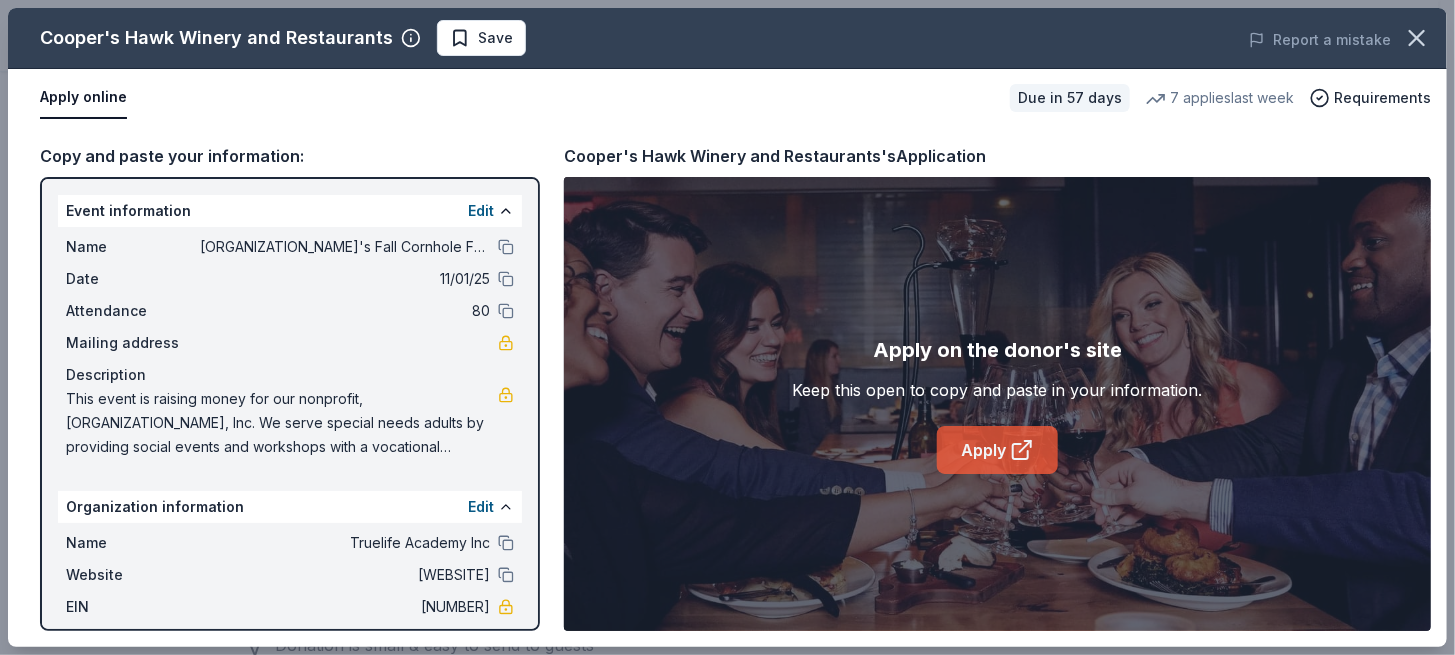 click on "Apply" at bounding box center (997, 450) 